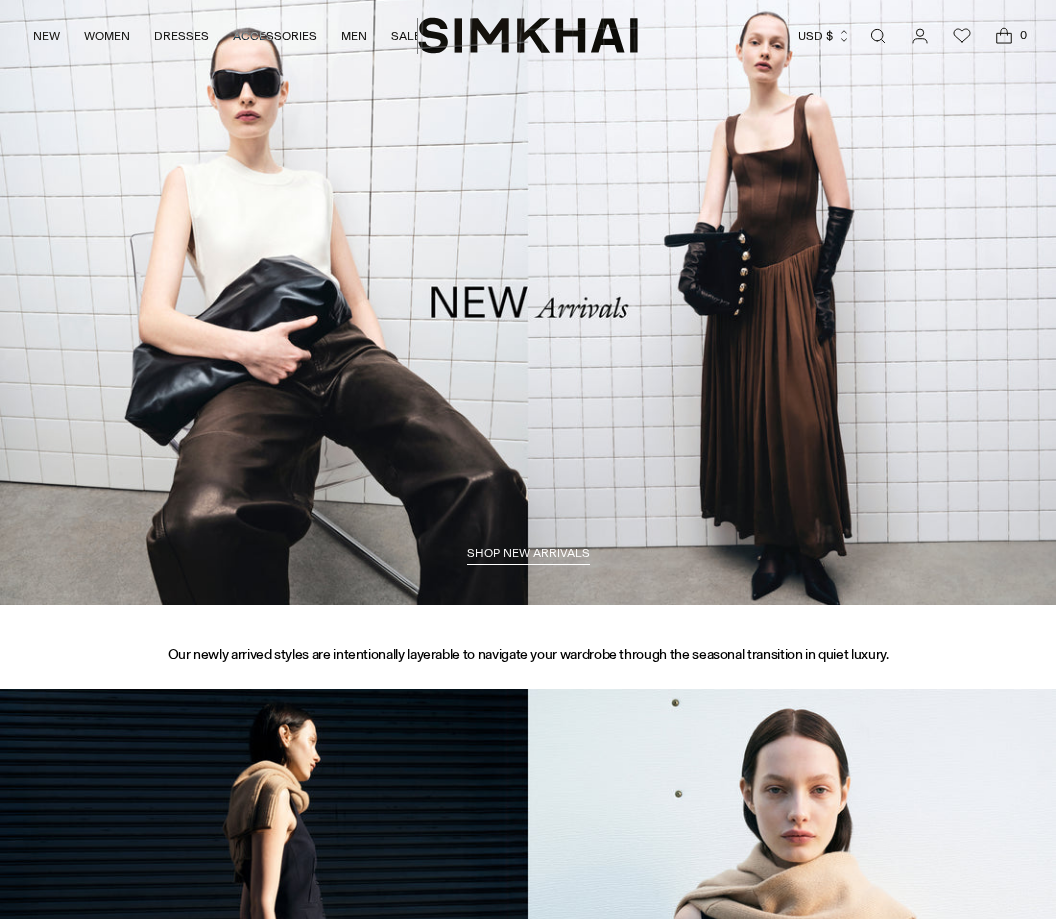 scroll, scrollTop: 0, scrollLeft: 0, axis: both 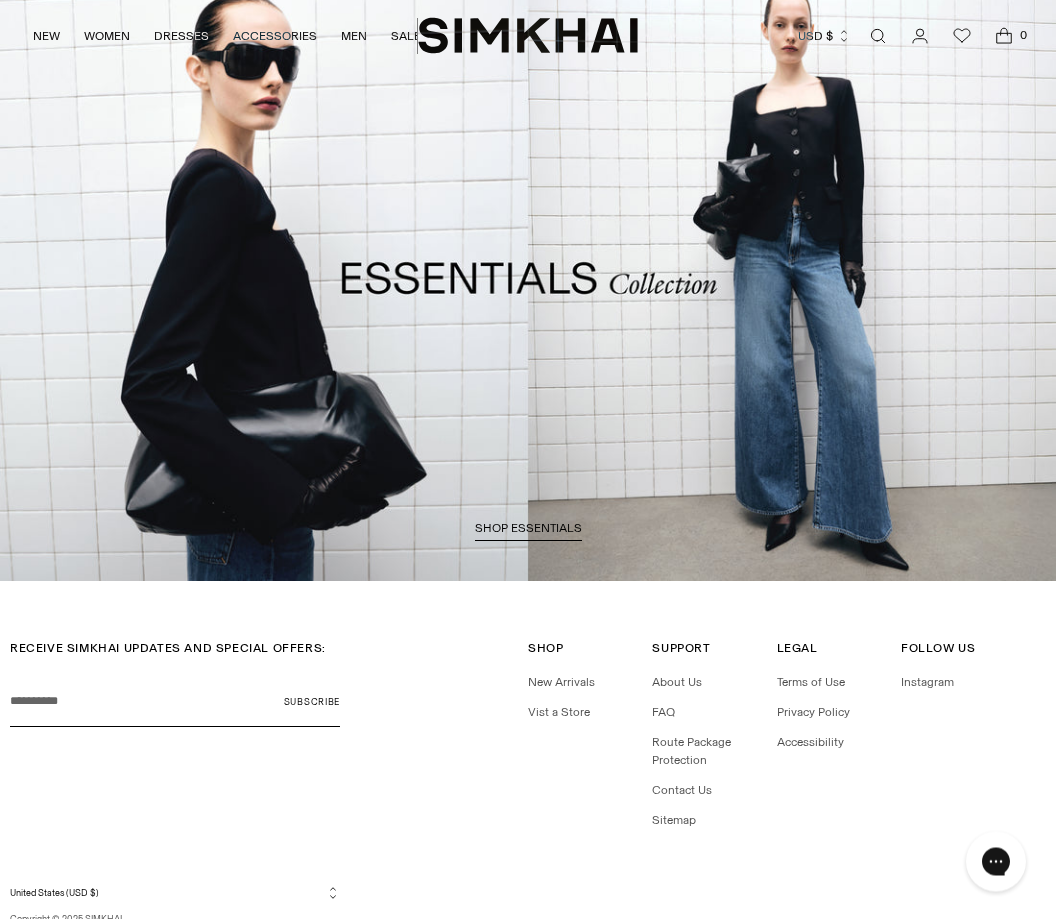click on "Shop
Shop
New Arrivals
Vist a Store" at bounding box center [585, 681] 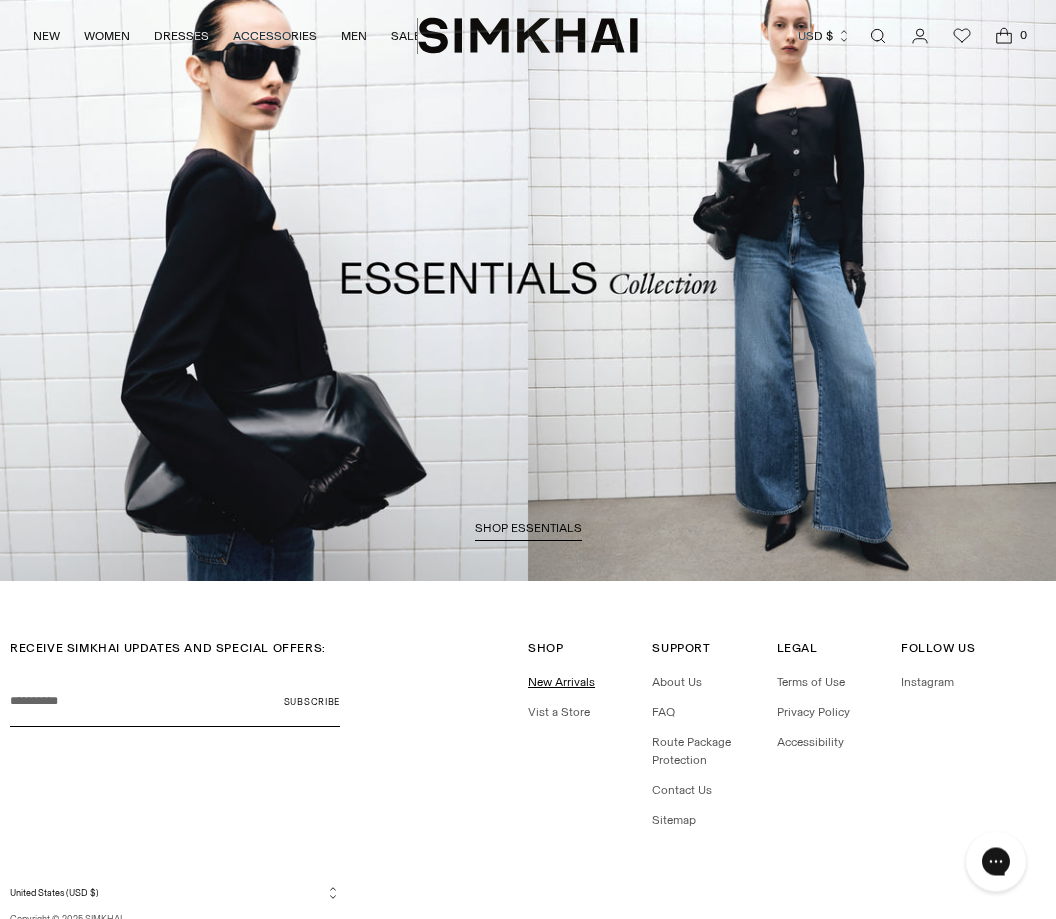 click on "New Arrivals" at bounding box center (561, 683) 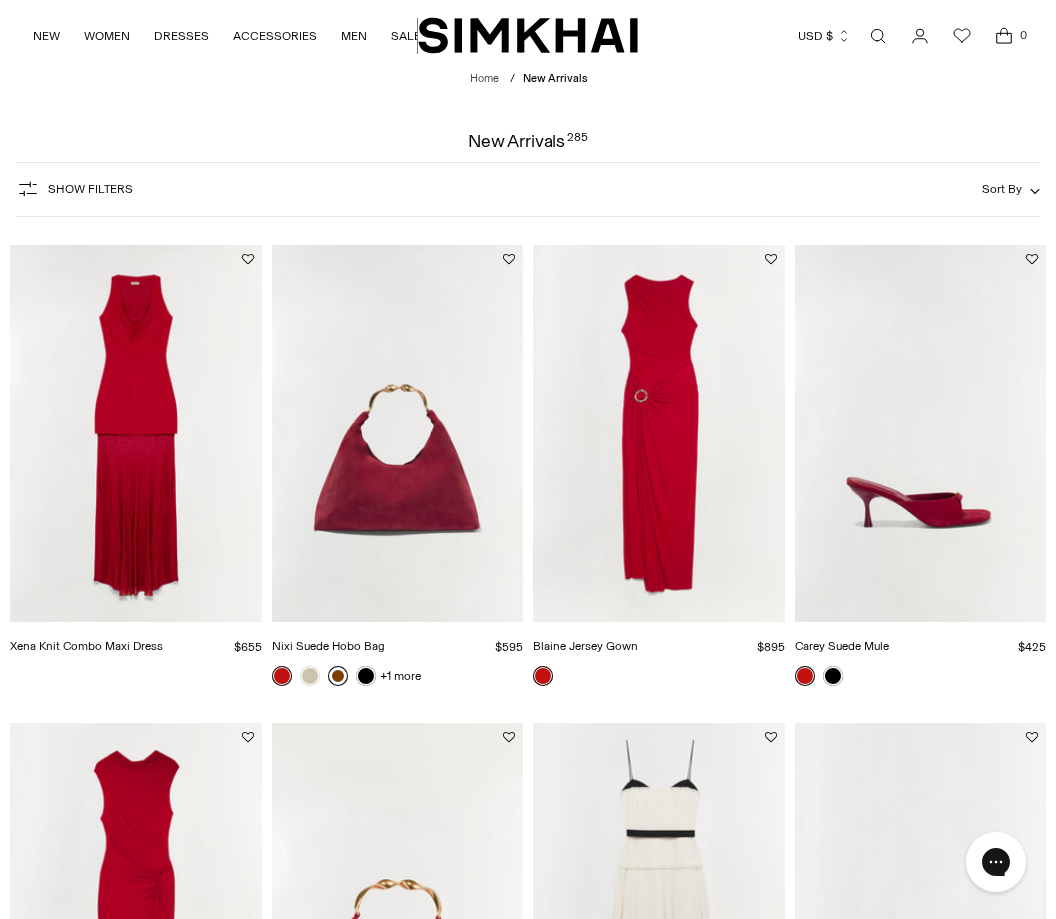 scroll, scrollTop: 0, scrollLeft: 0, axis: both 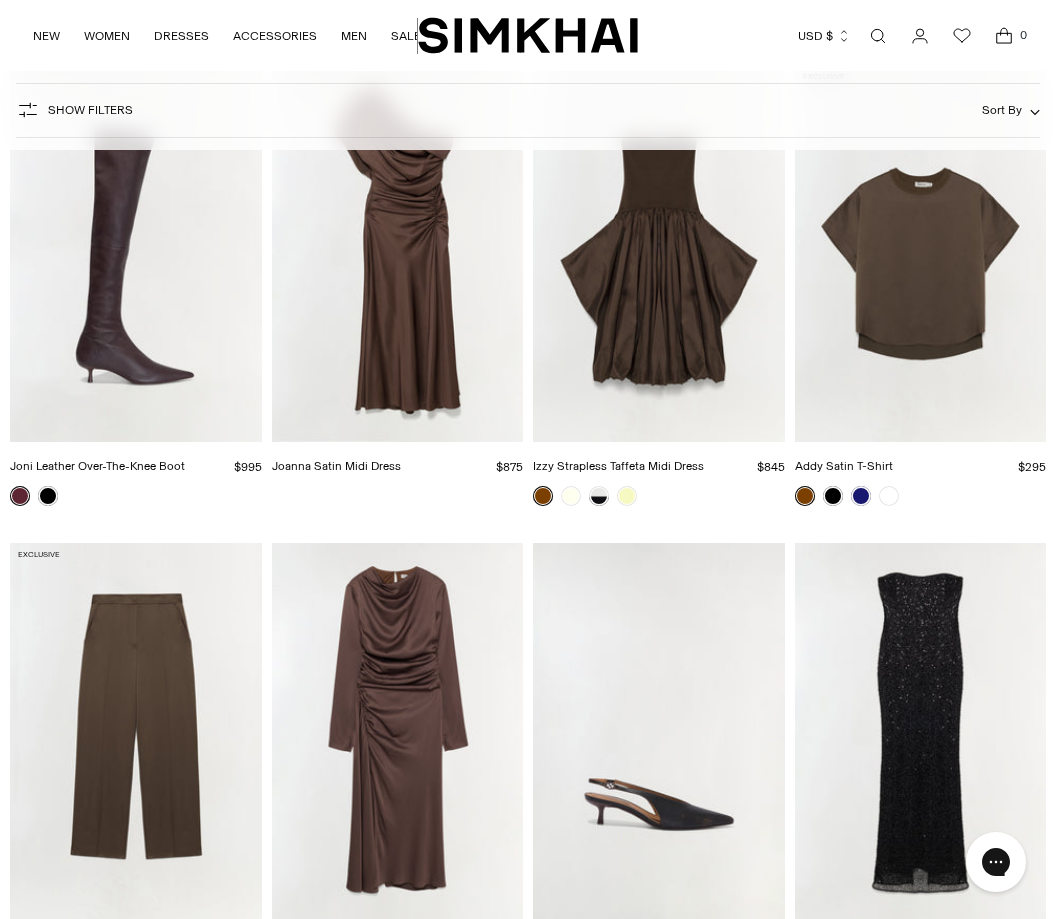 click at bounding box center [921, 253] 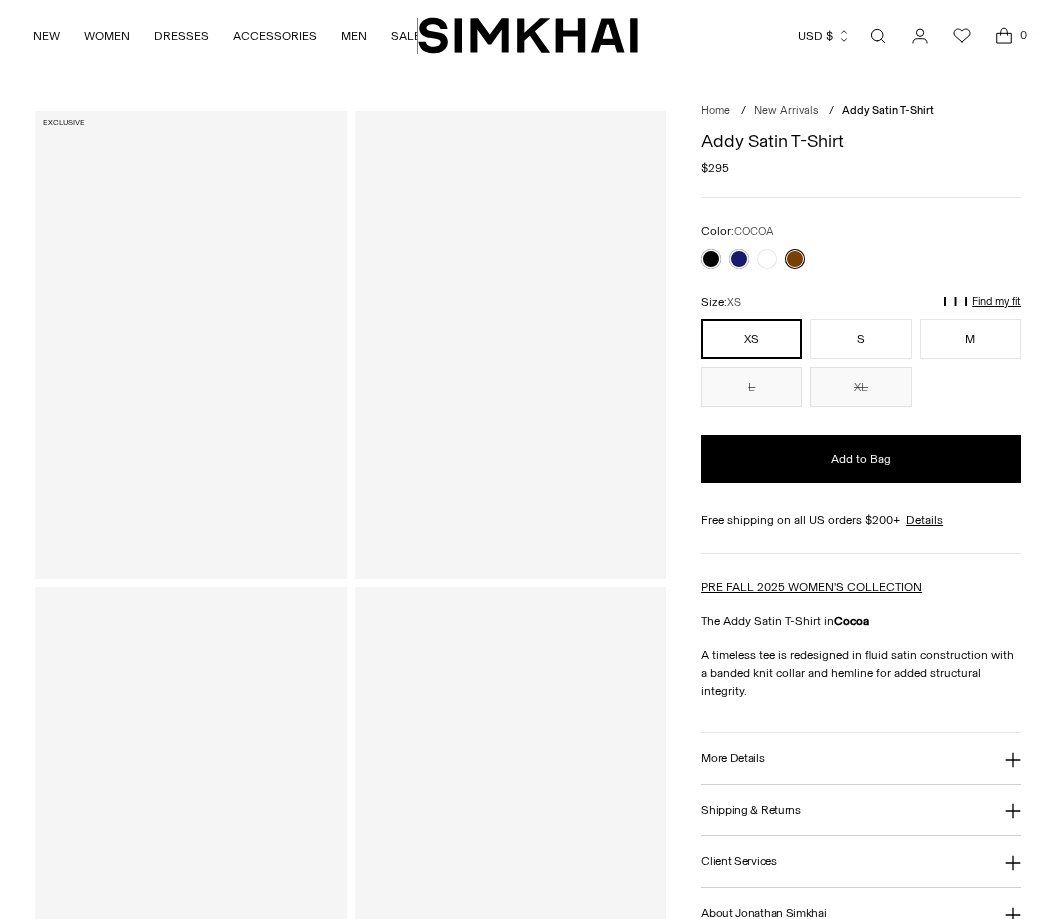 scroll, scrollTop: 0, scrollLeft: 0, axis: both 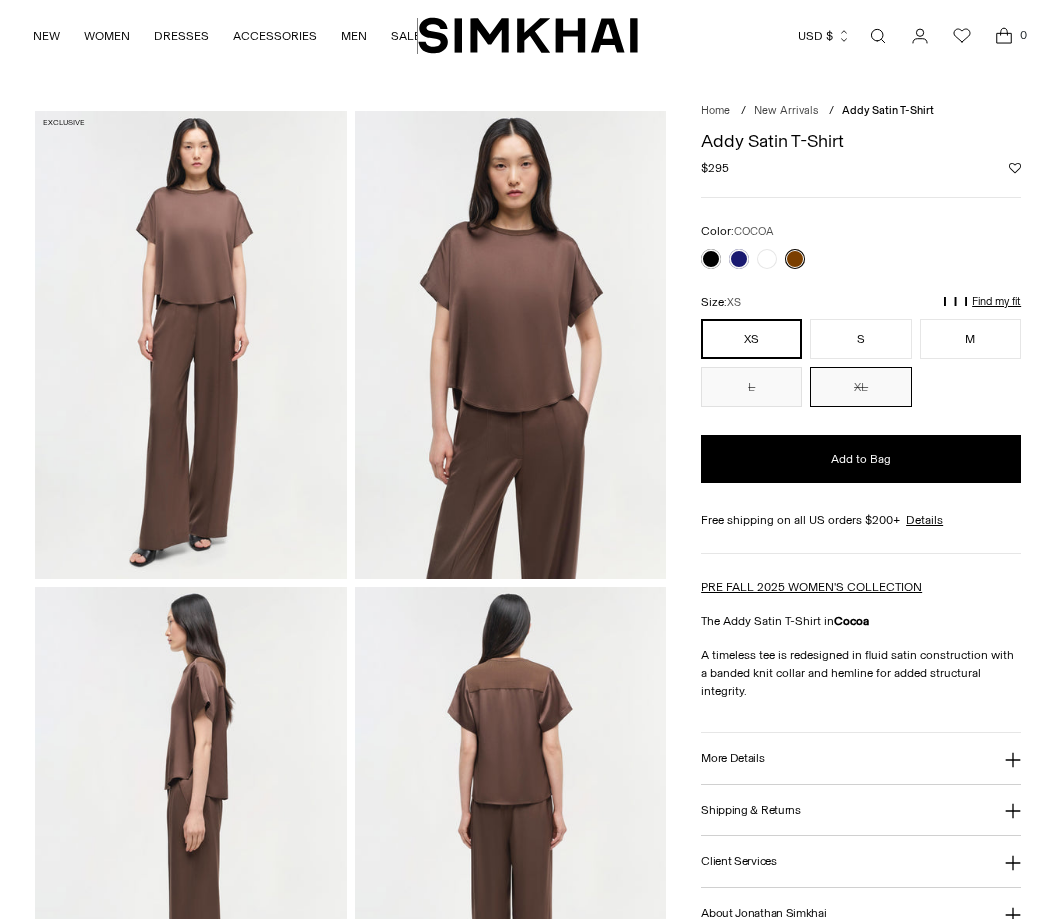 click on "XL" at bounding box center (860, 387) 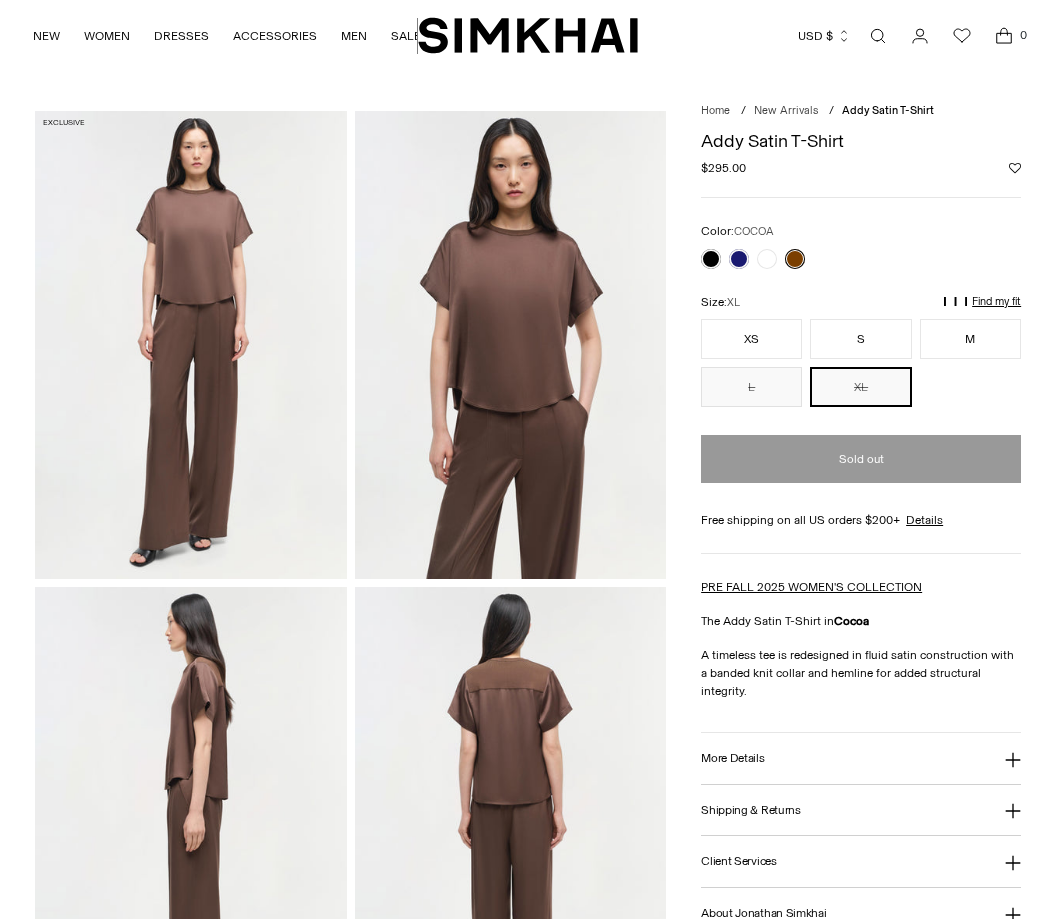 scroll, scrollTop: 0, scrollLeft: 0, axis: both 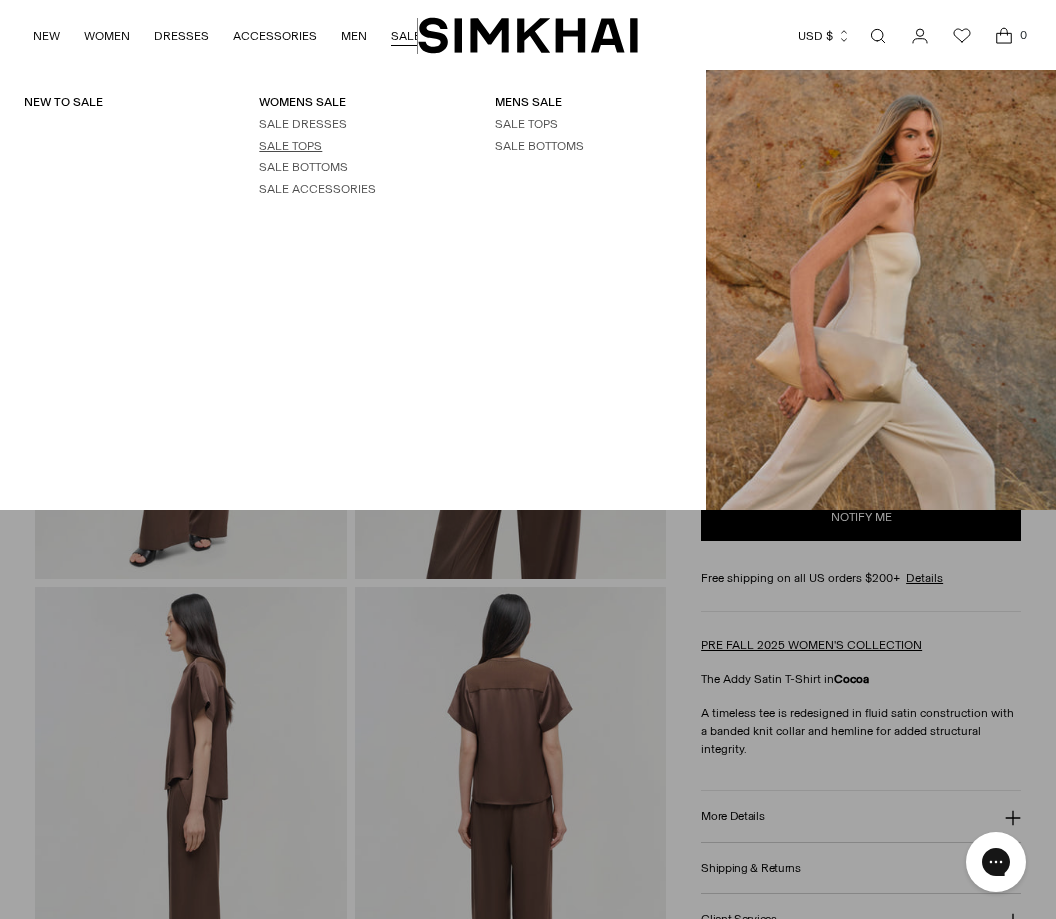 click on "SALE TOPS" at bounding box center [290, 146] 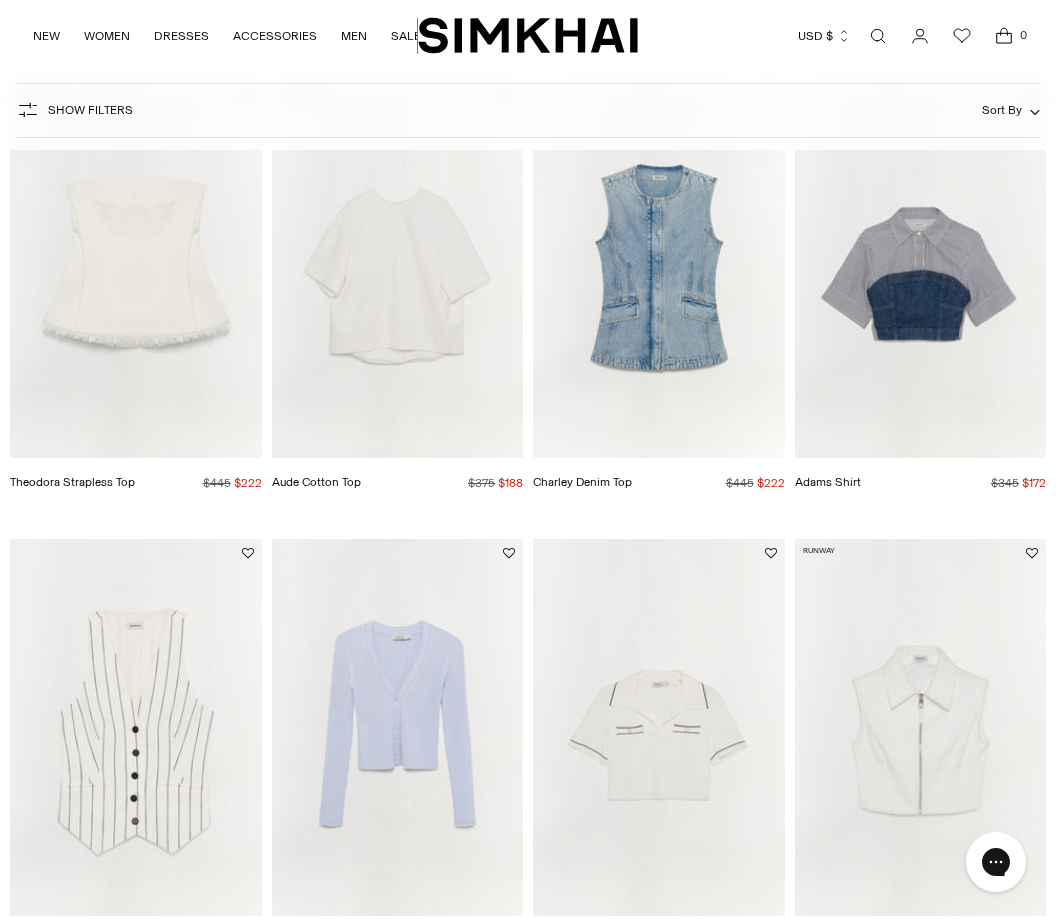 scroll, scrollTop: 192, scrollLeft: 0, axis: vertical 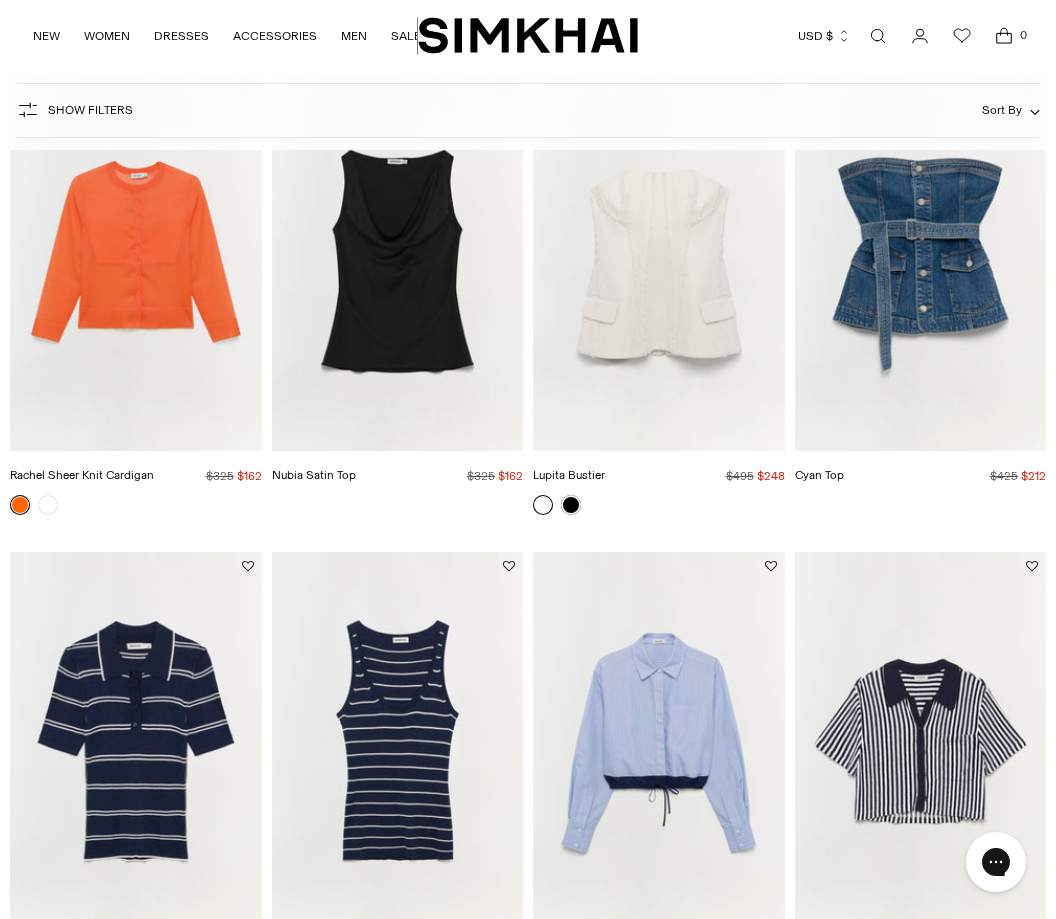 click at bounding box center [136, 262] 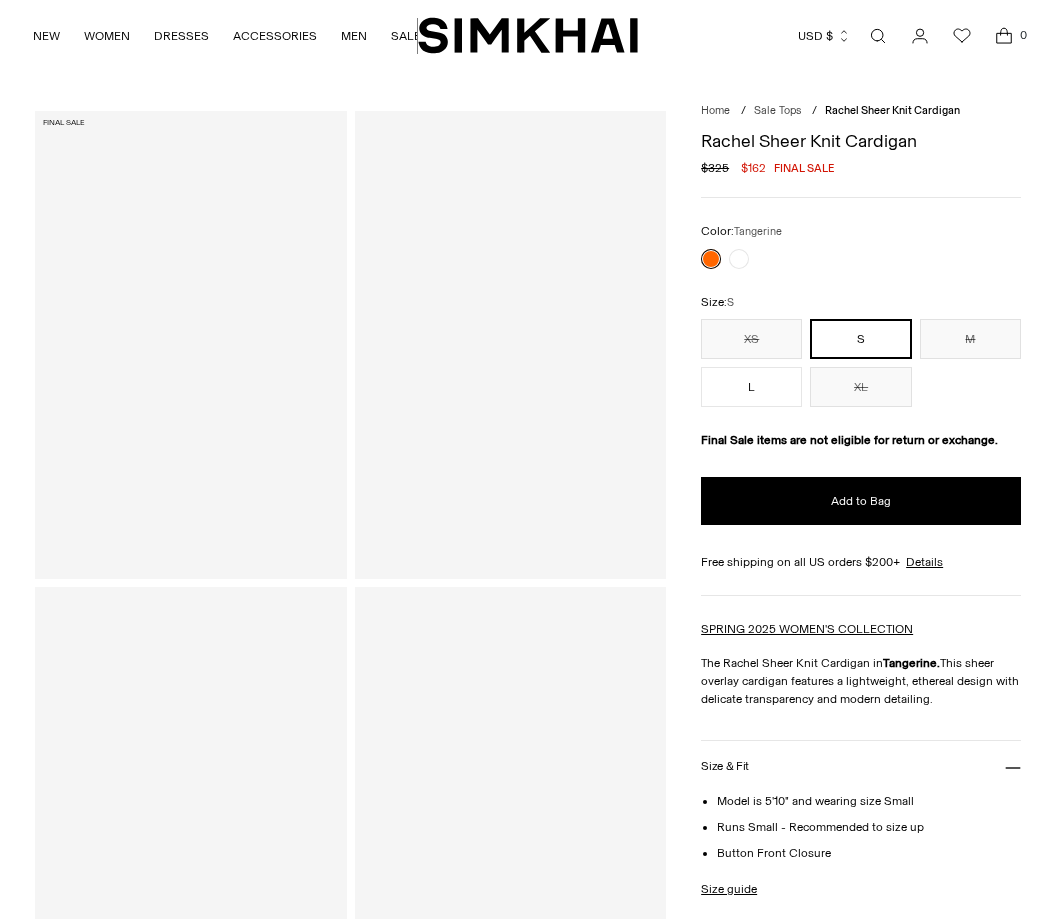 scroll, scrollTop: 0, scrollLeft: 0, axis: both 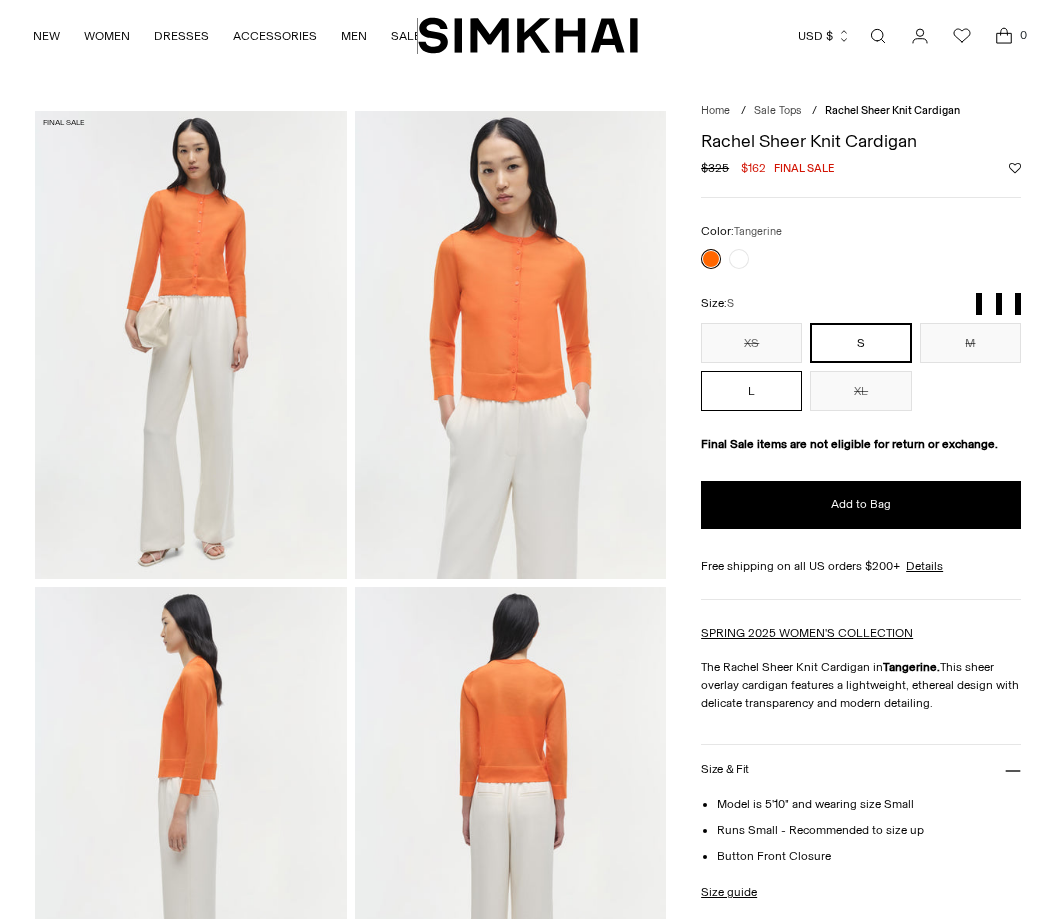 click on "L" at bounding box center (751, 391) 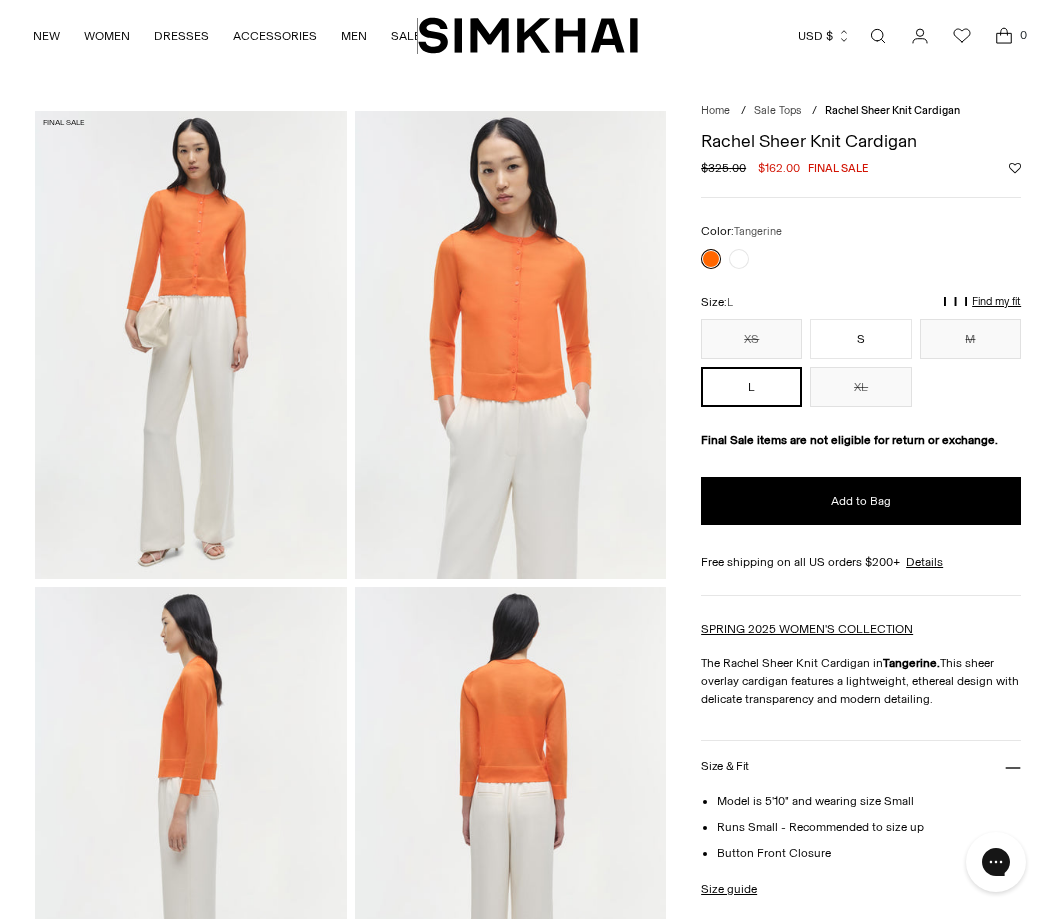 scroll, scrollTop: 0, scrollLeft: 0, axis: both 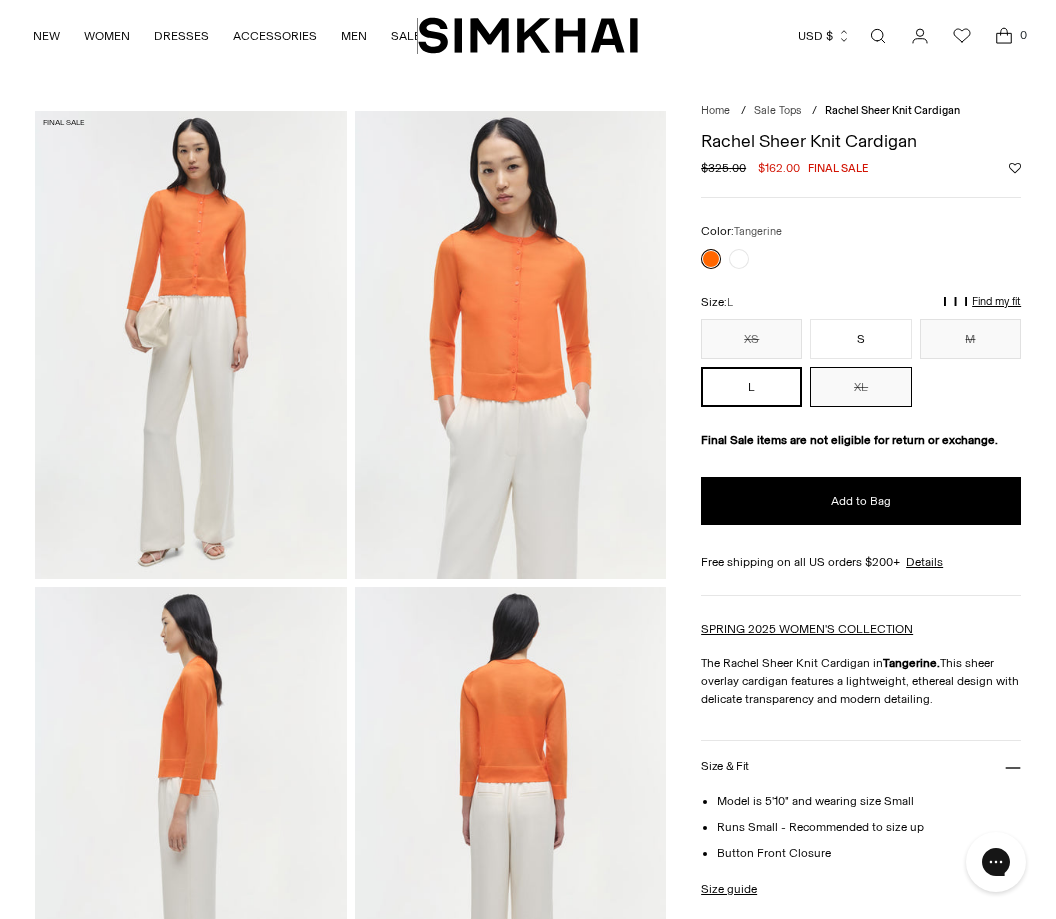 click on "XL" at bounding box center (860, 387) 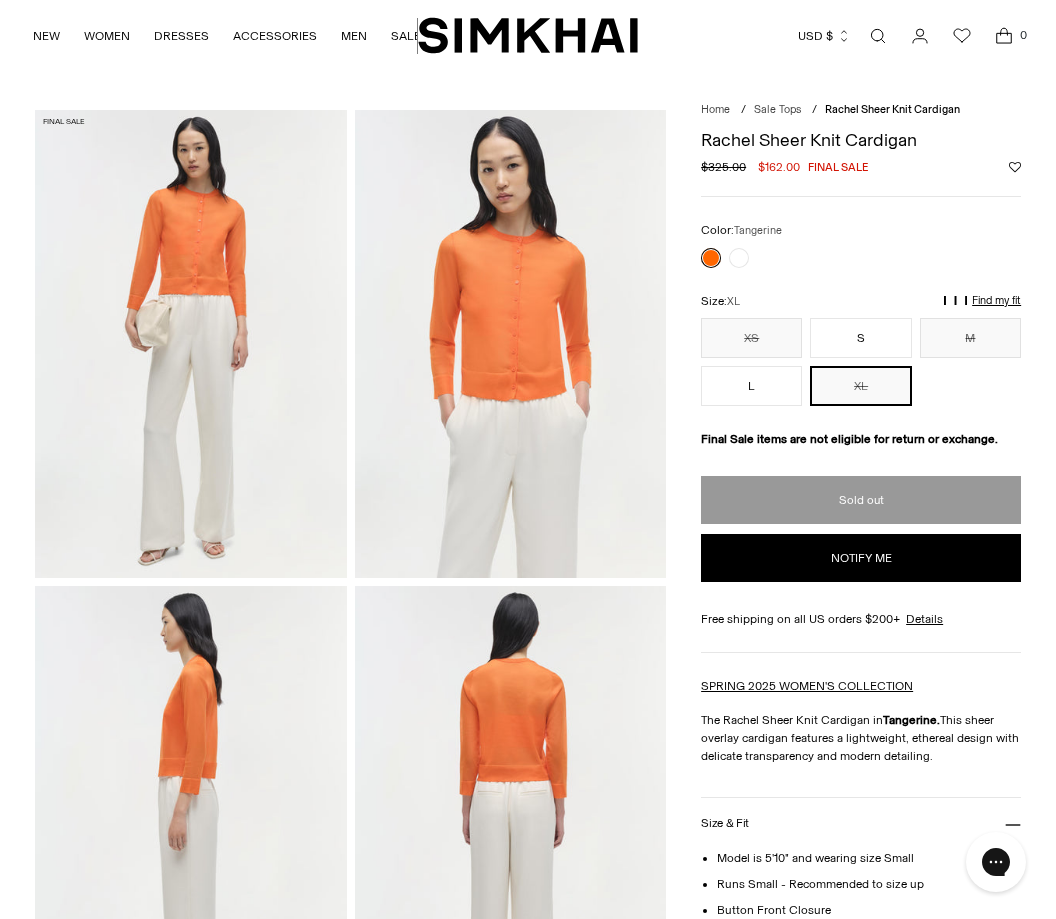 scroll, scrollTop: 0, scrollLeft: 0, axis: both 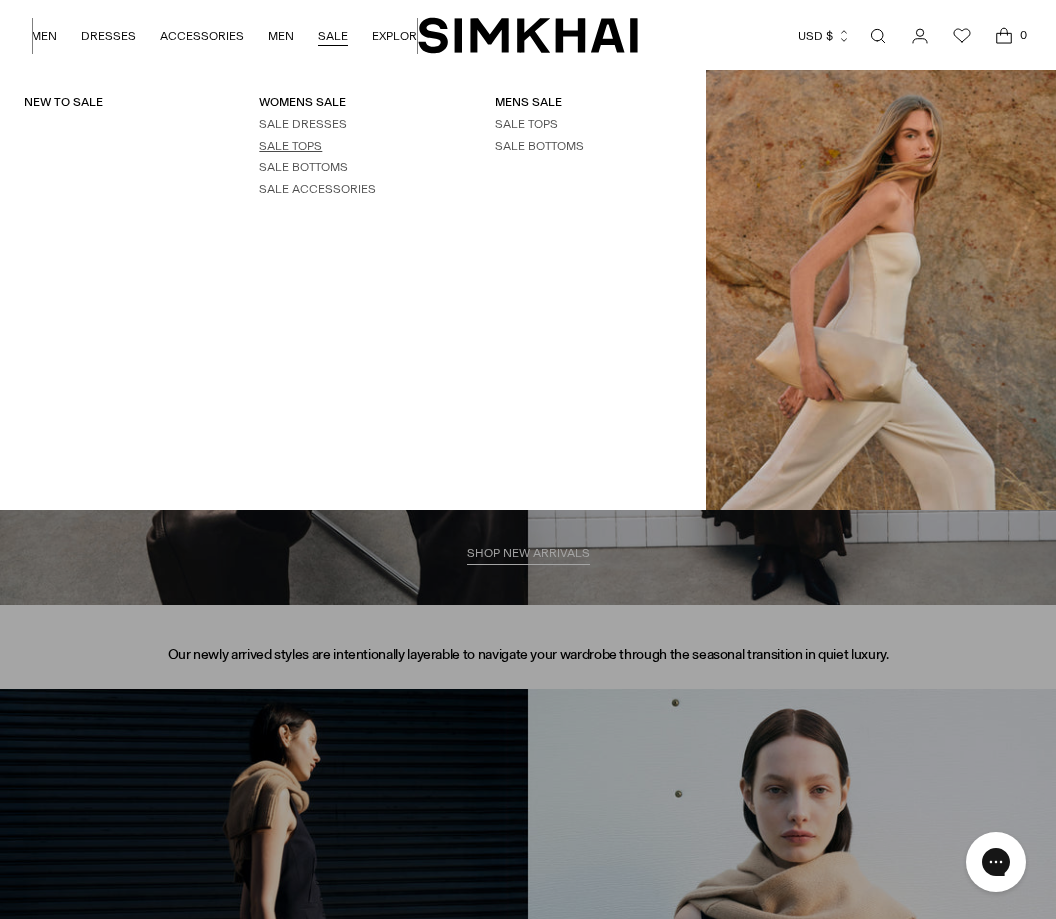 click on "SALE TOPS" at bounding box center [290, 146] 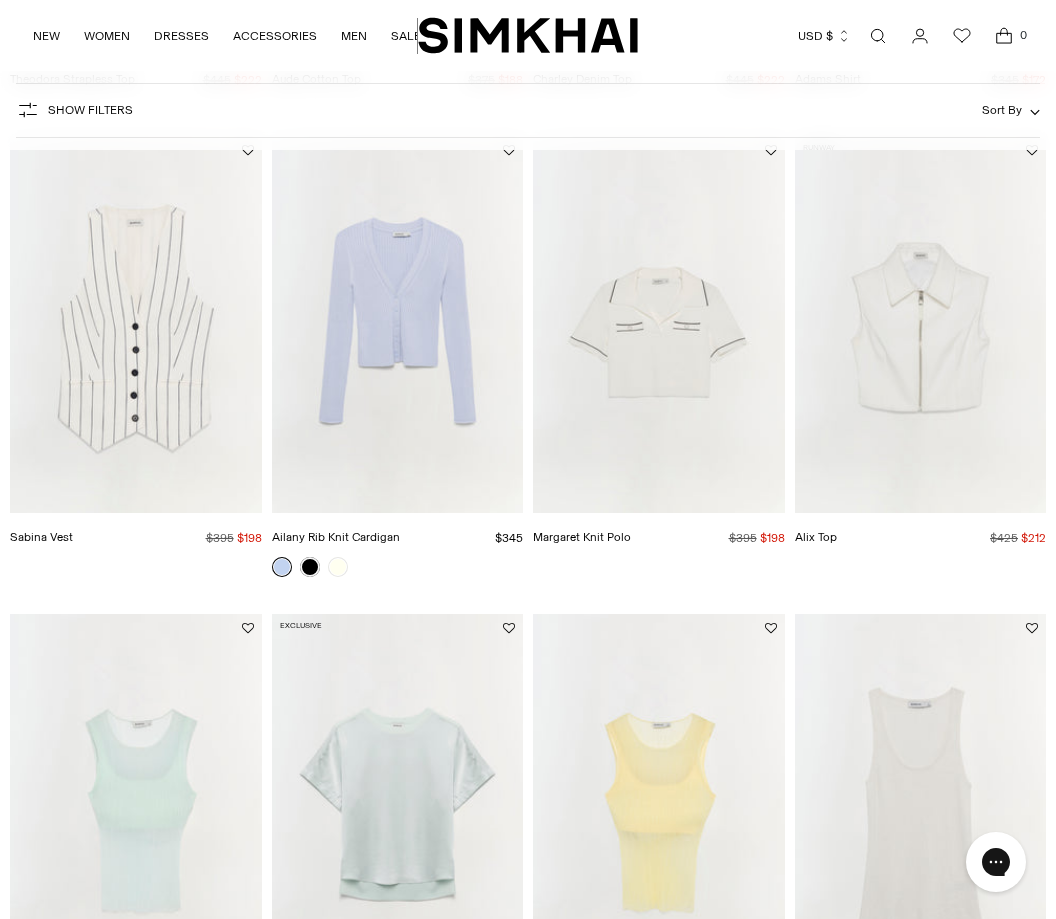 scroll, scrollTop: 662, scrollLeft: 0, axis: vertical 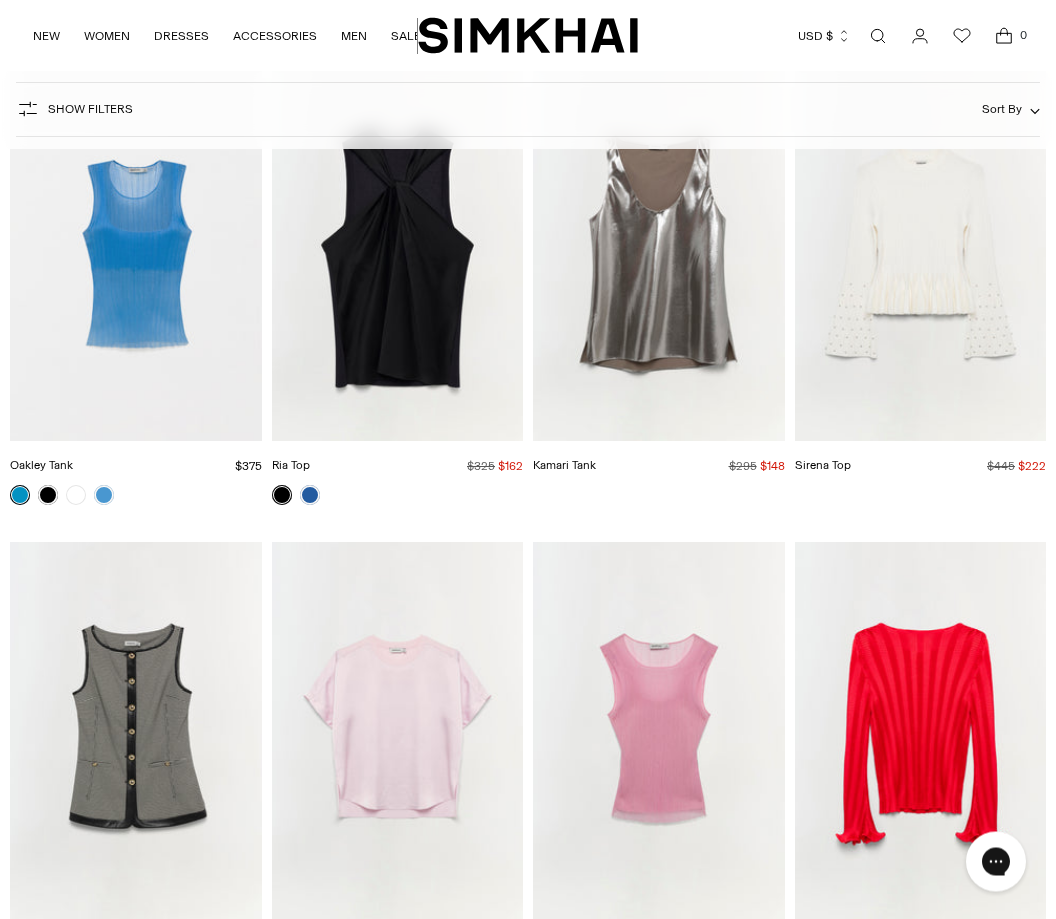 click at bounding box center [921, 252] 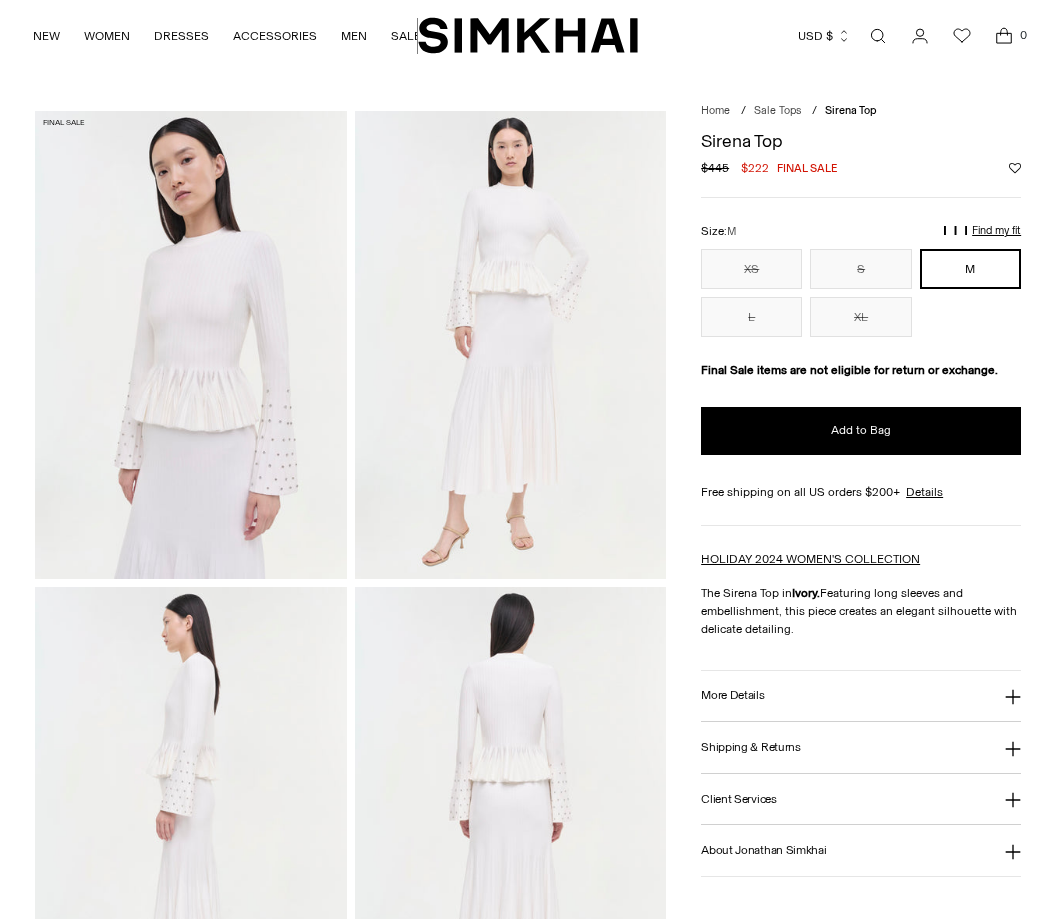 scroll, scrollTop: 0, scrollLeft: 0, axis: both 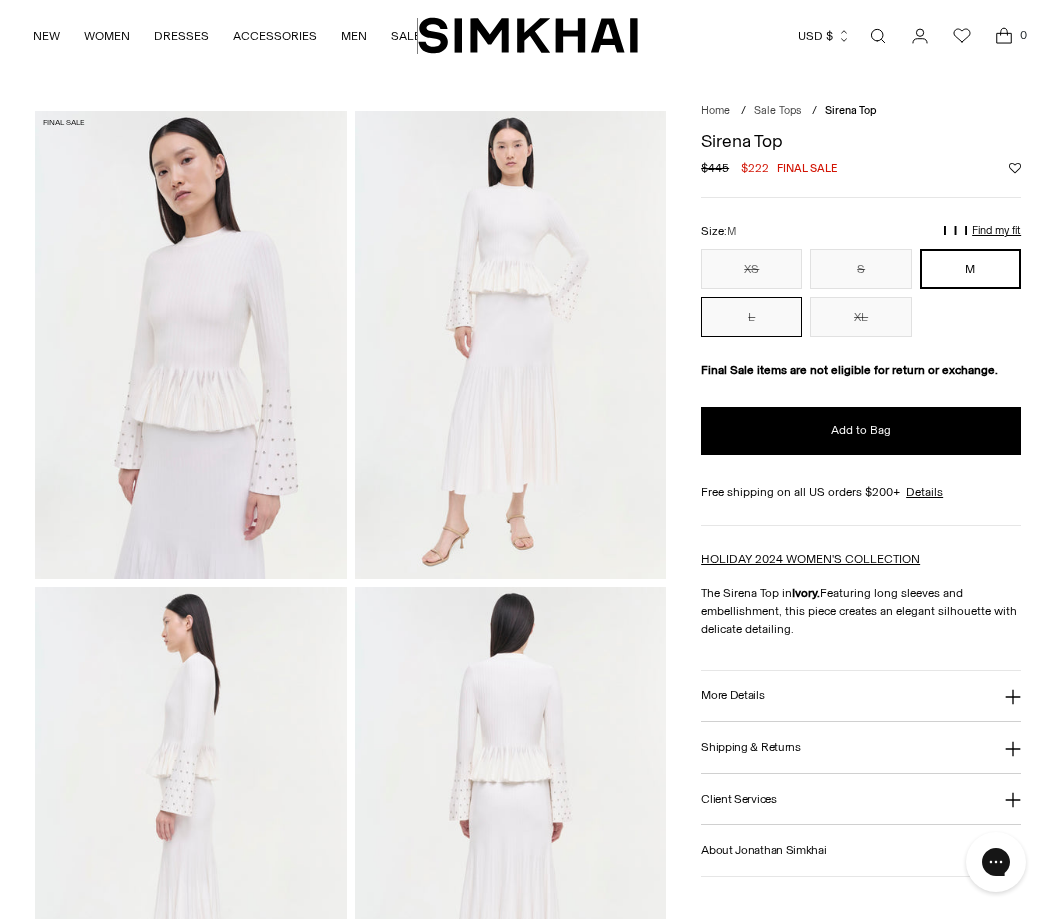 click on "L" at bounding box center [751, 317] 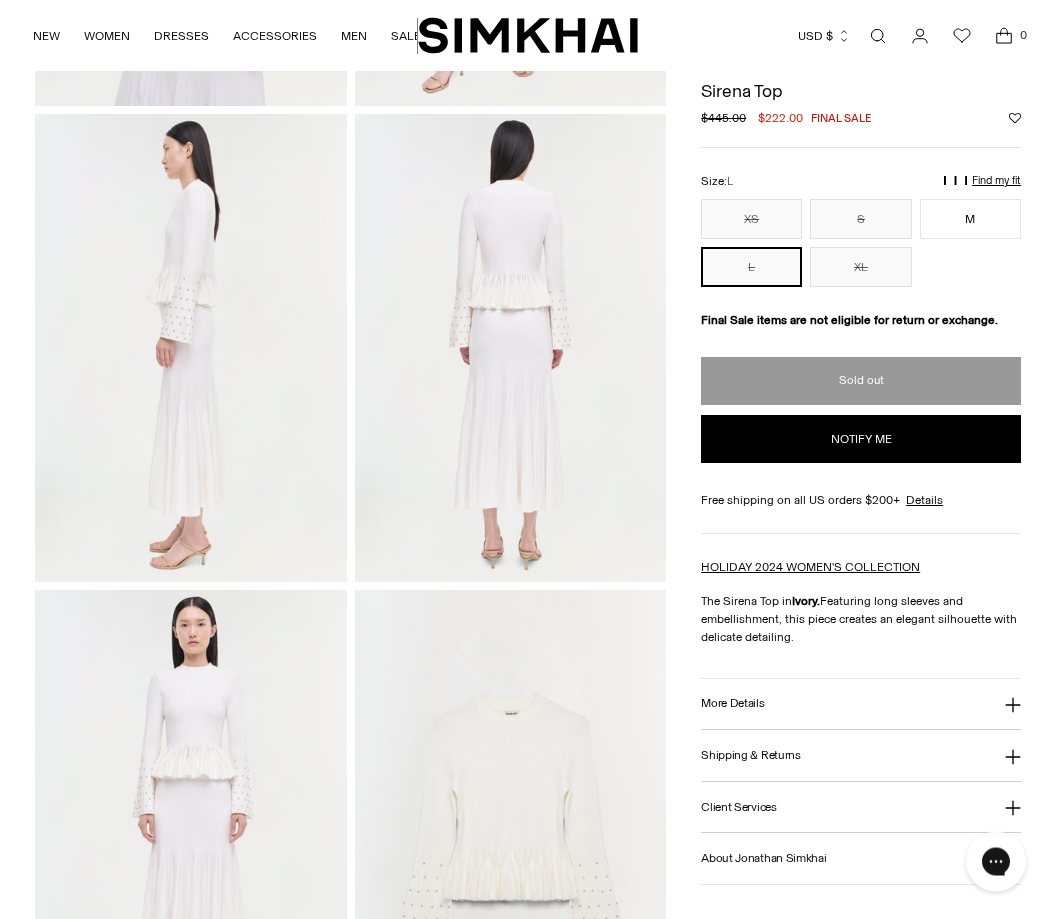 scroll, scrollTop: 474, scrollLeft: 0, axis: vertical 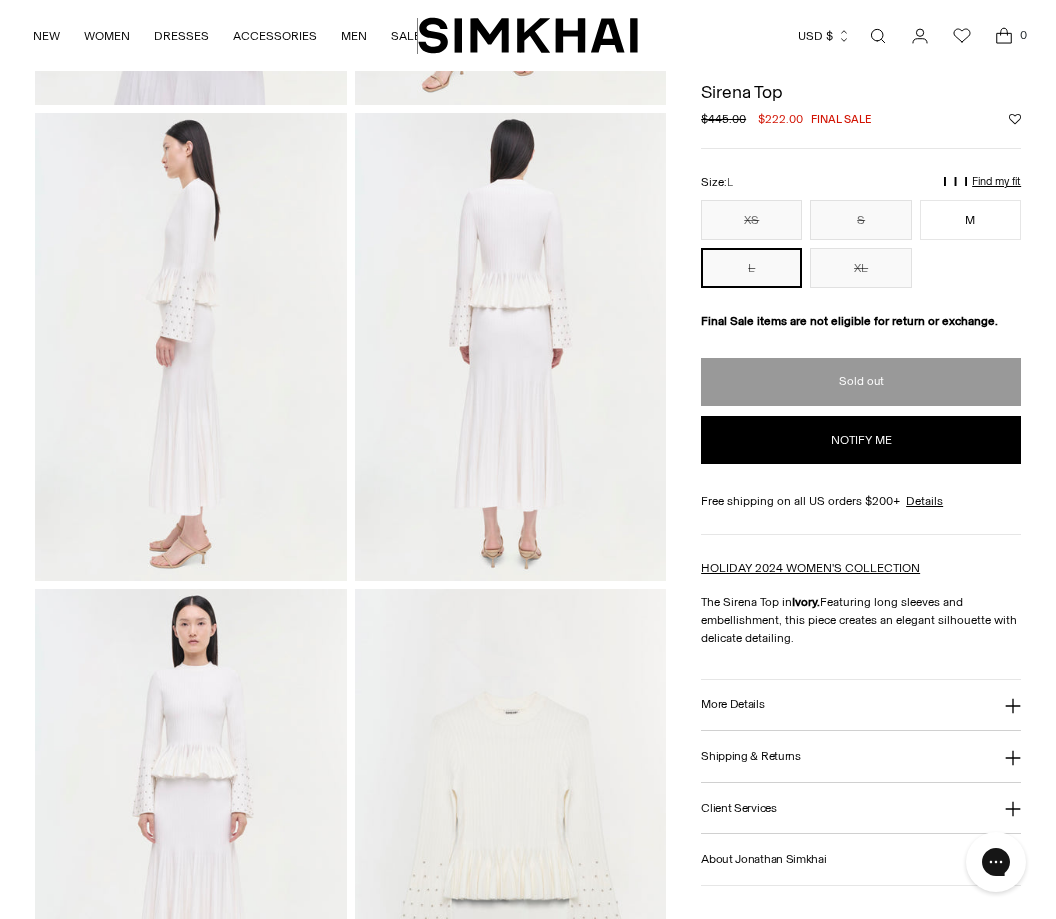 click on "Notify me" at bounding box center [861, 440] 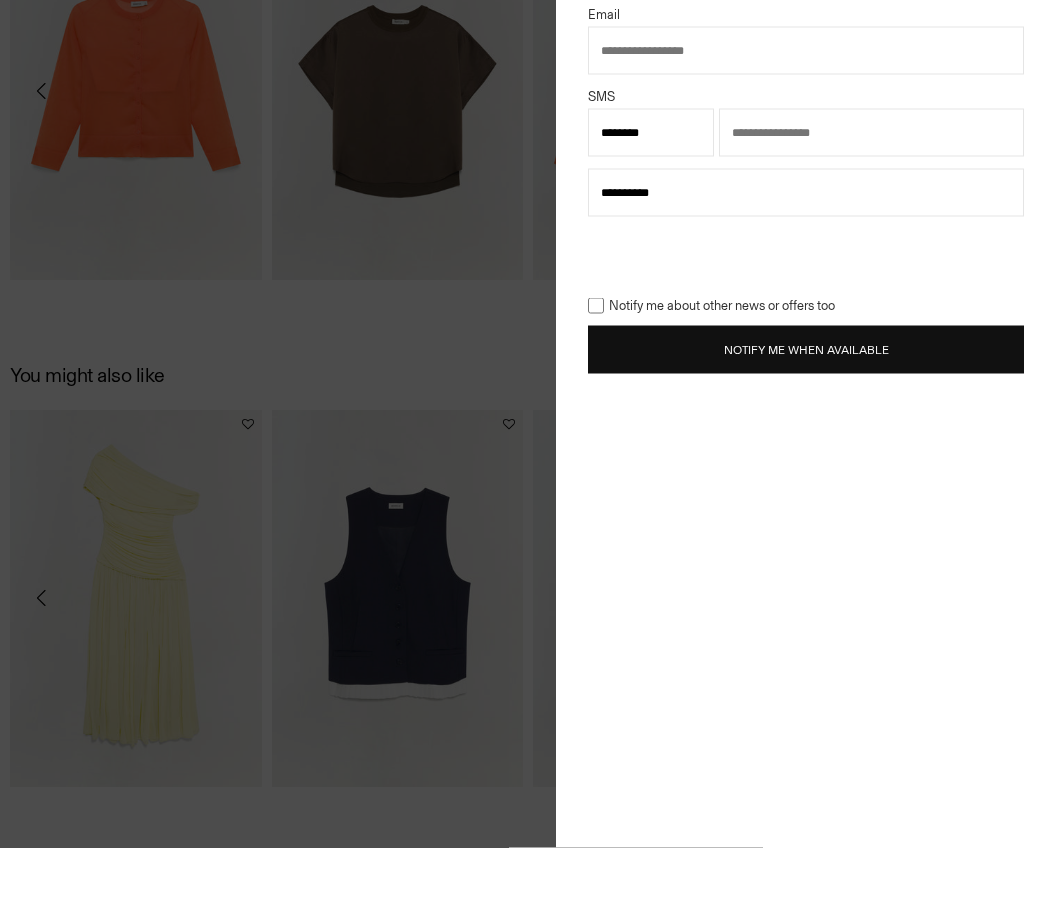 scroll, scrollTop: 1714, scrollLeft: 0, axis: vertical 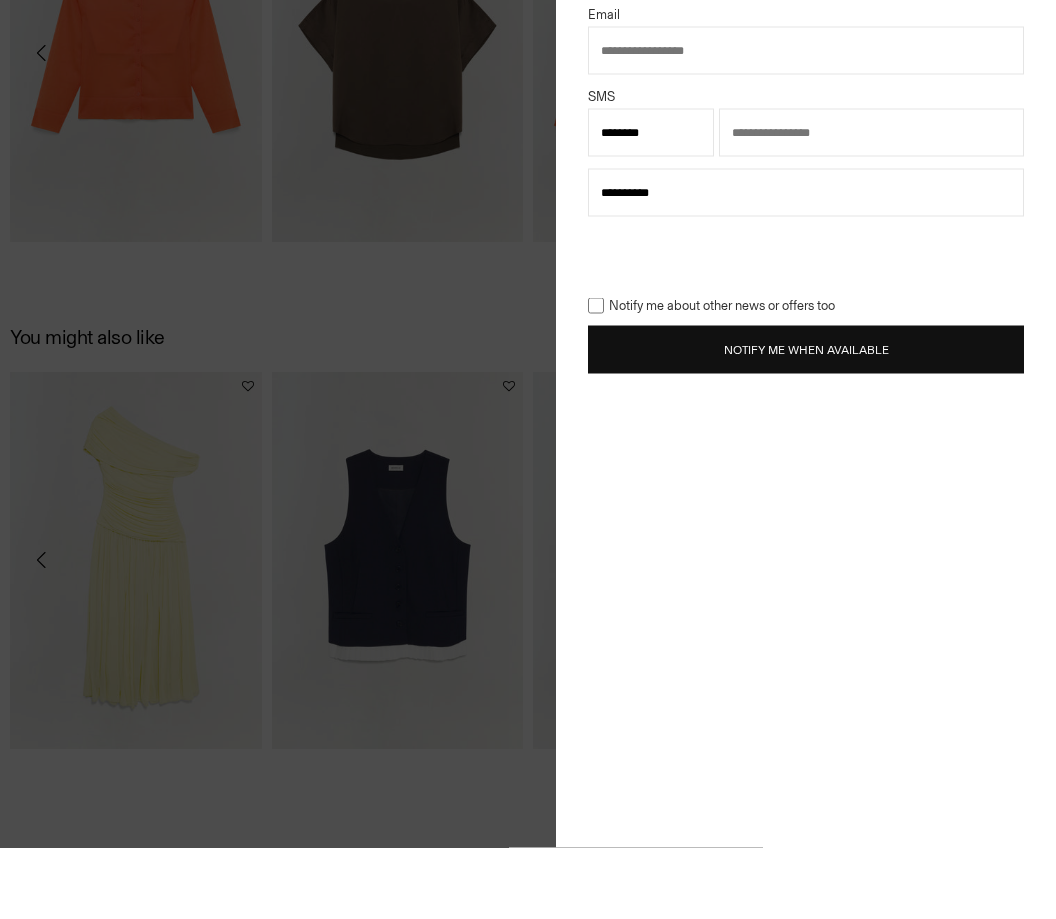 click on "**********" at bounding box center [806, 165] 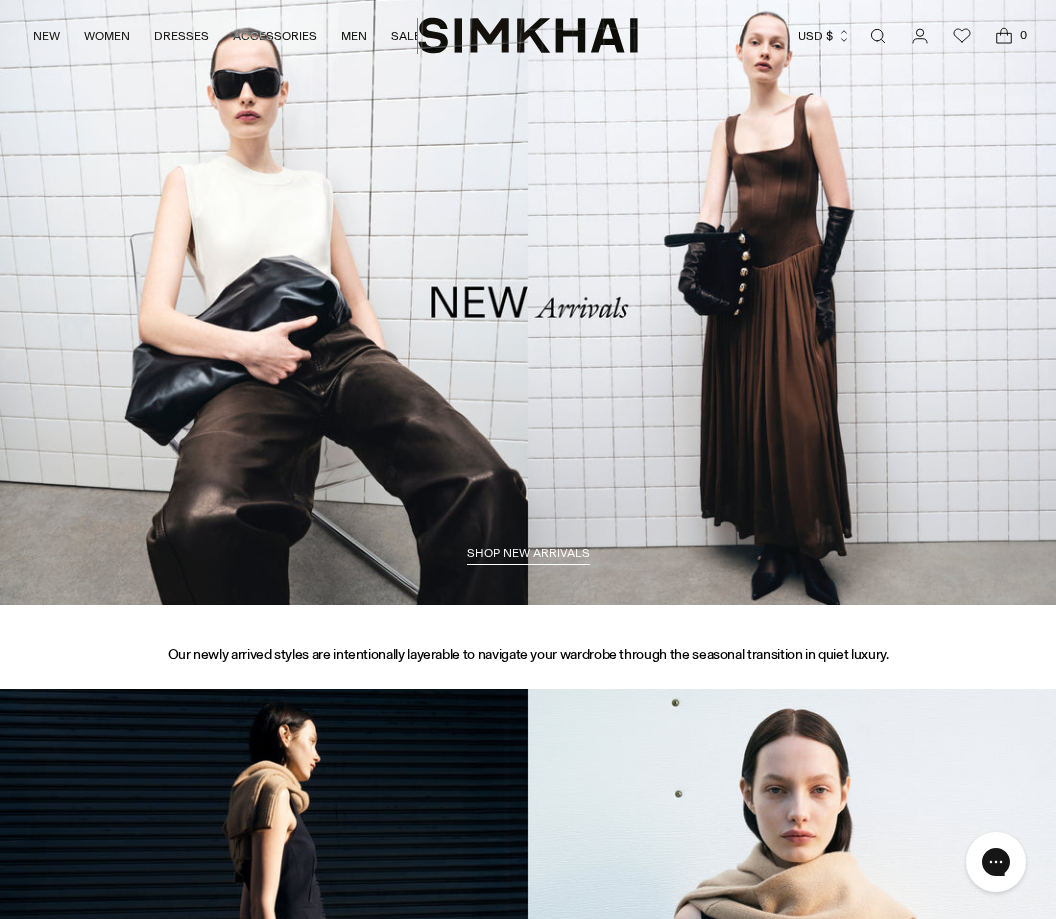 scroll, scrollTop: 0, scrollLeft: 0, axis: both 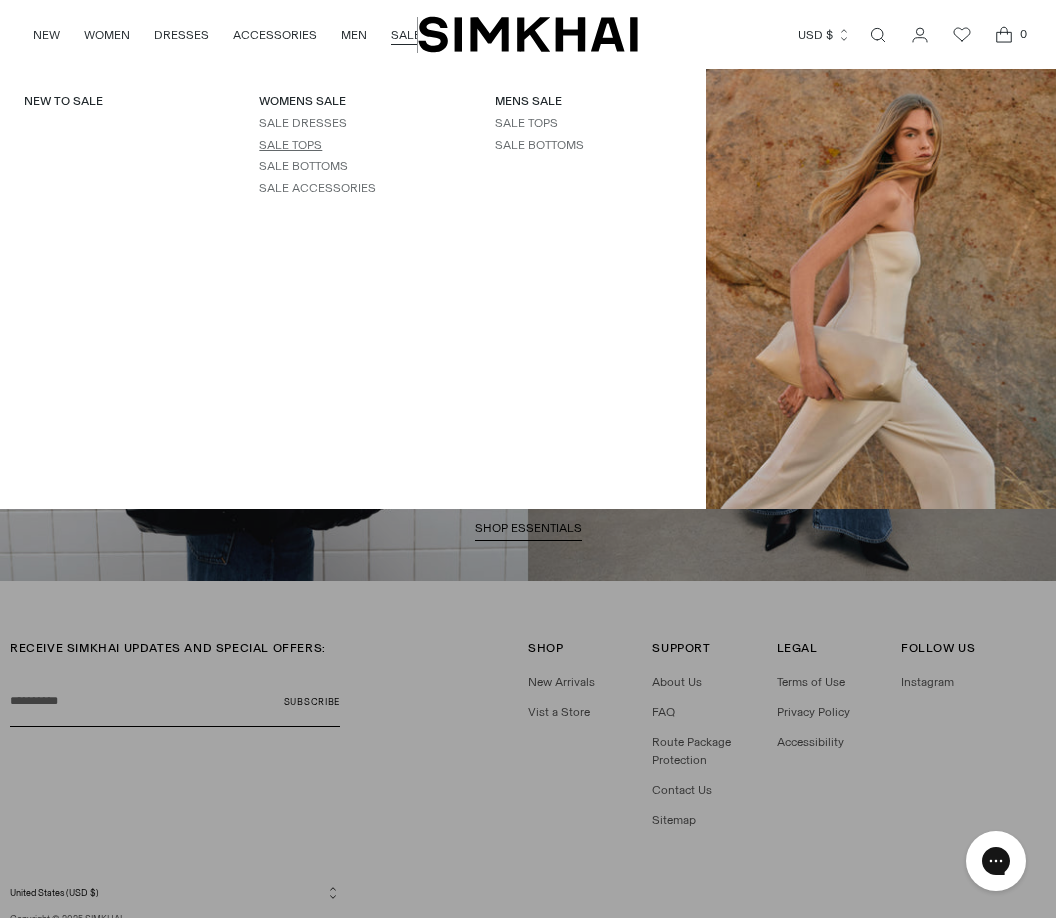 click on "SALE TOPS" at bounding box center [290, 146] 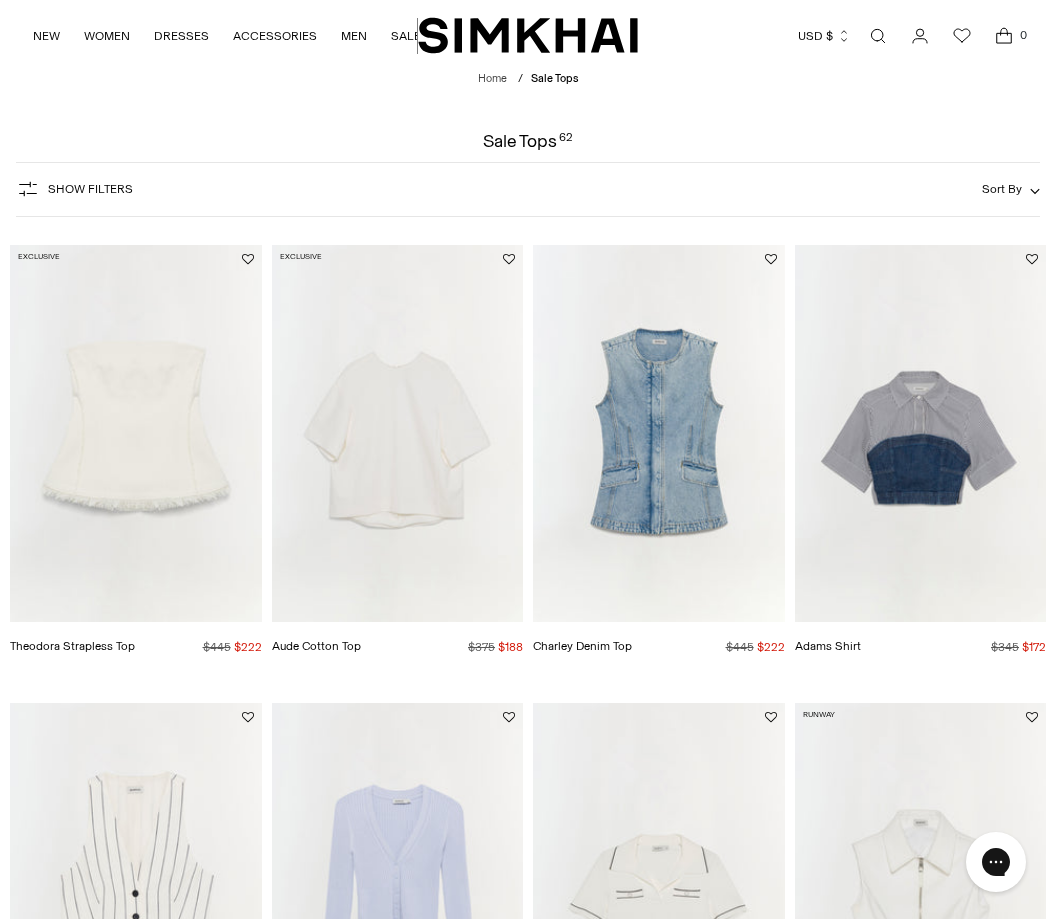 scroll, scrollTop: 0, scrollLeft: 0, axis: both 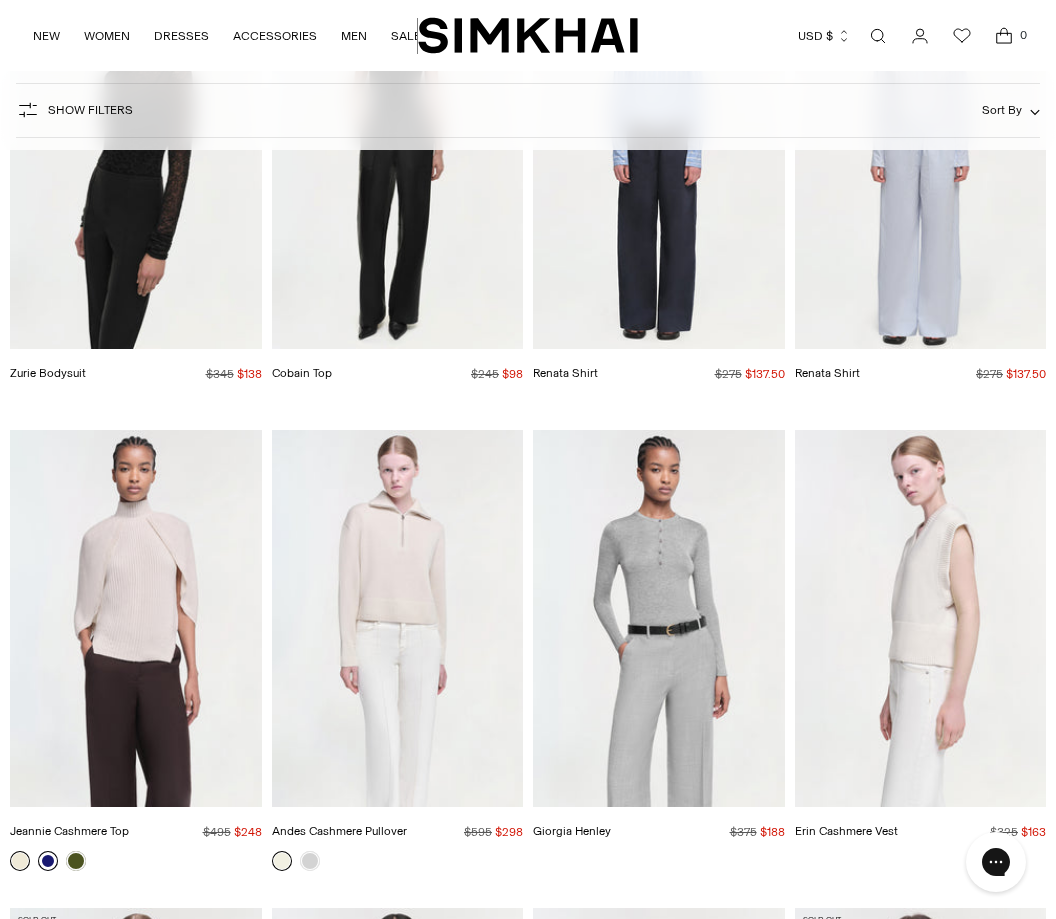click at bounding box center [921, 618] 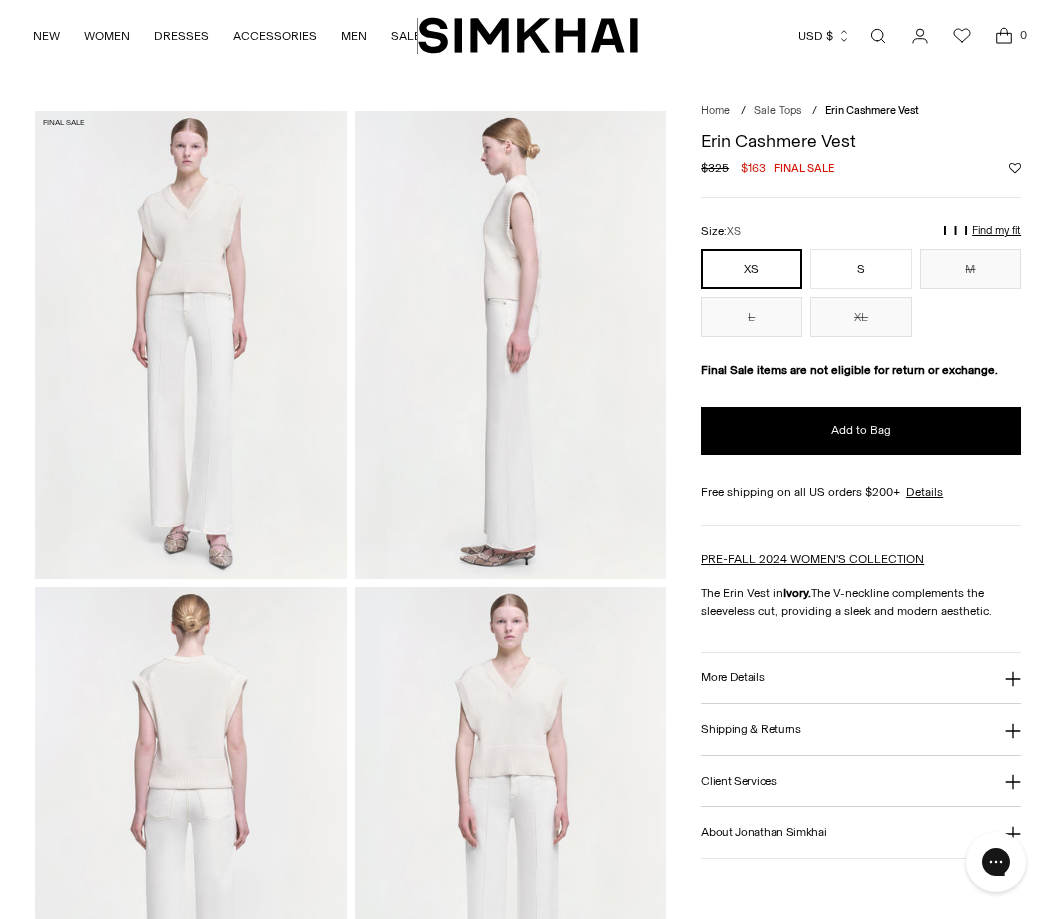scroll, scrollTop: 0, scrollLeft: 0, axis: both 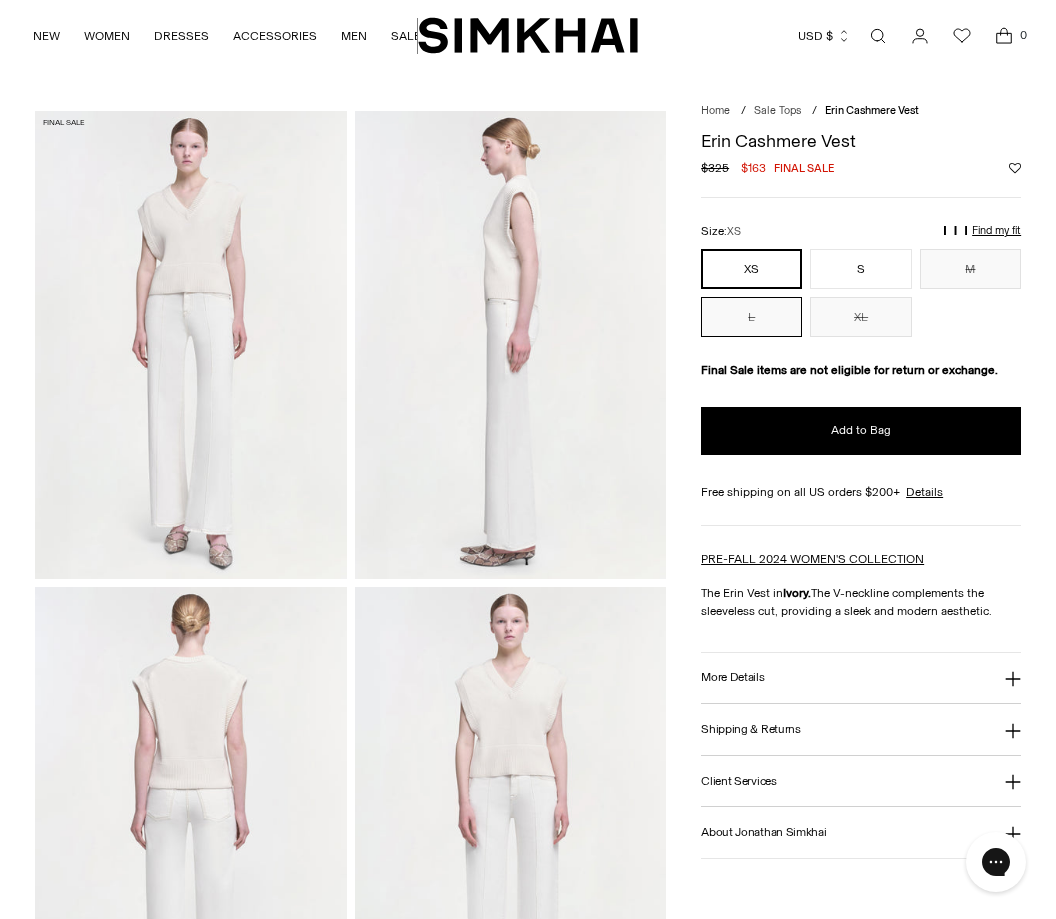 click on "L" at bounding box center (751, 317) 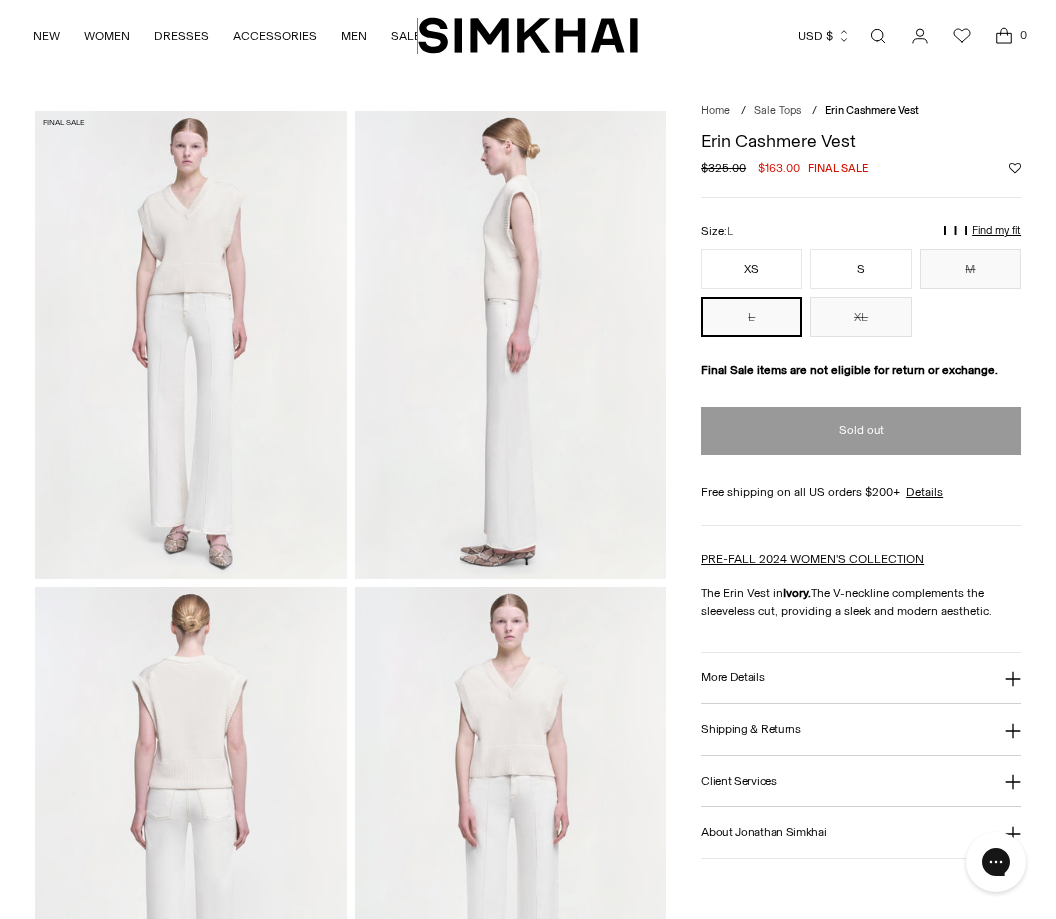 scroll, scrollTop: 0, scrollLeft: 0, axis: both 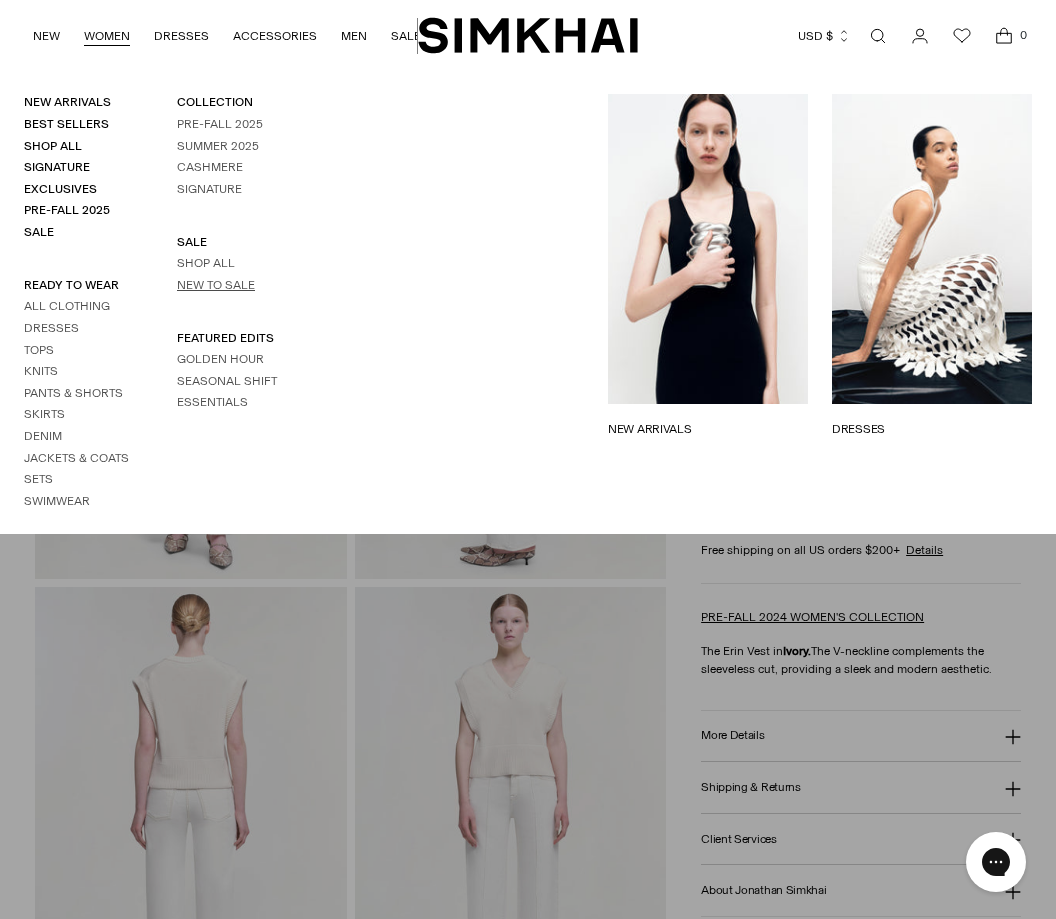 click on "New to Sale" at bounding box center (216, 285) 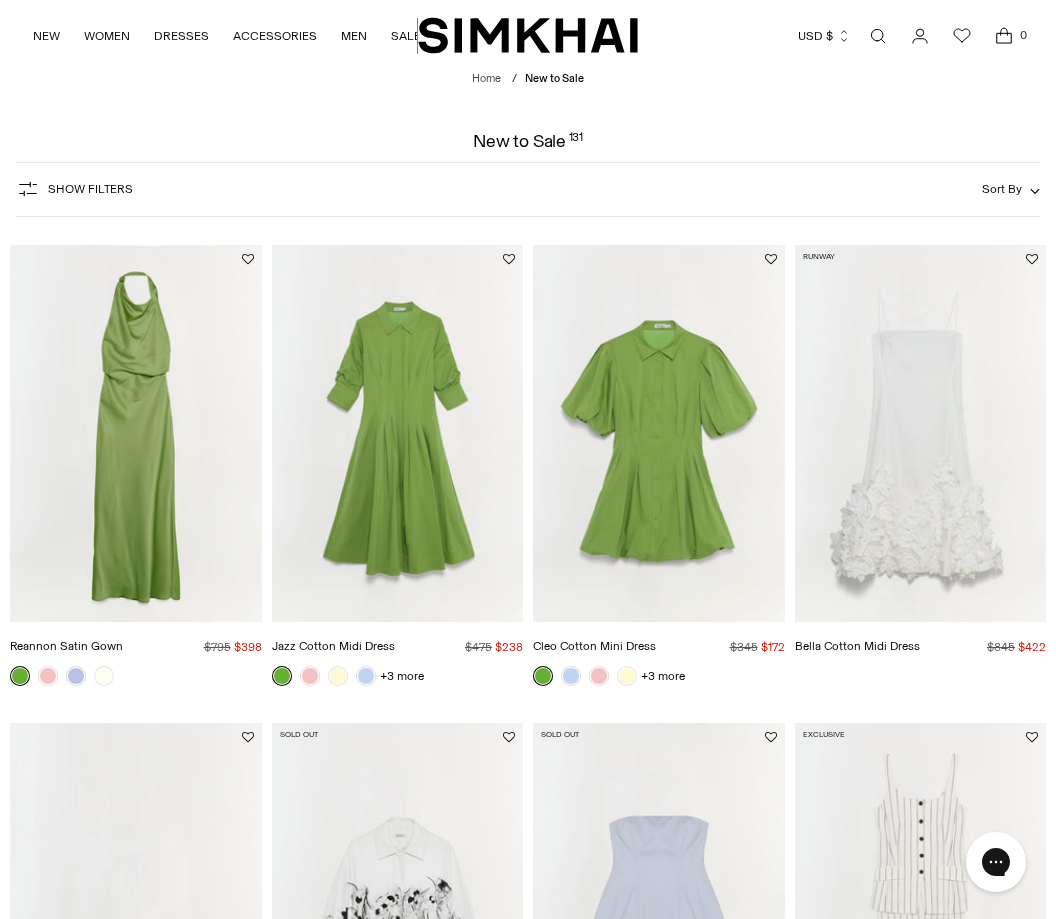 scroll, scrollTop: 0, scrollLeft: 0, axis: both 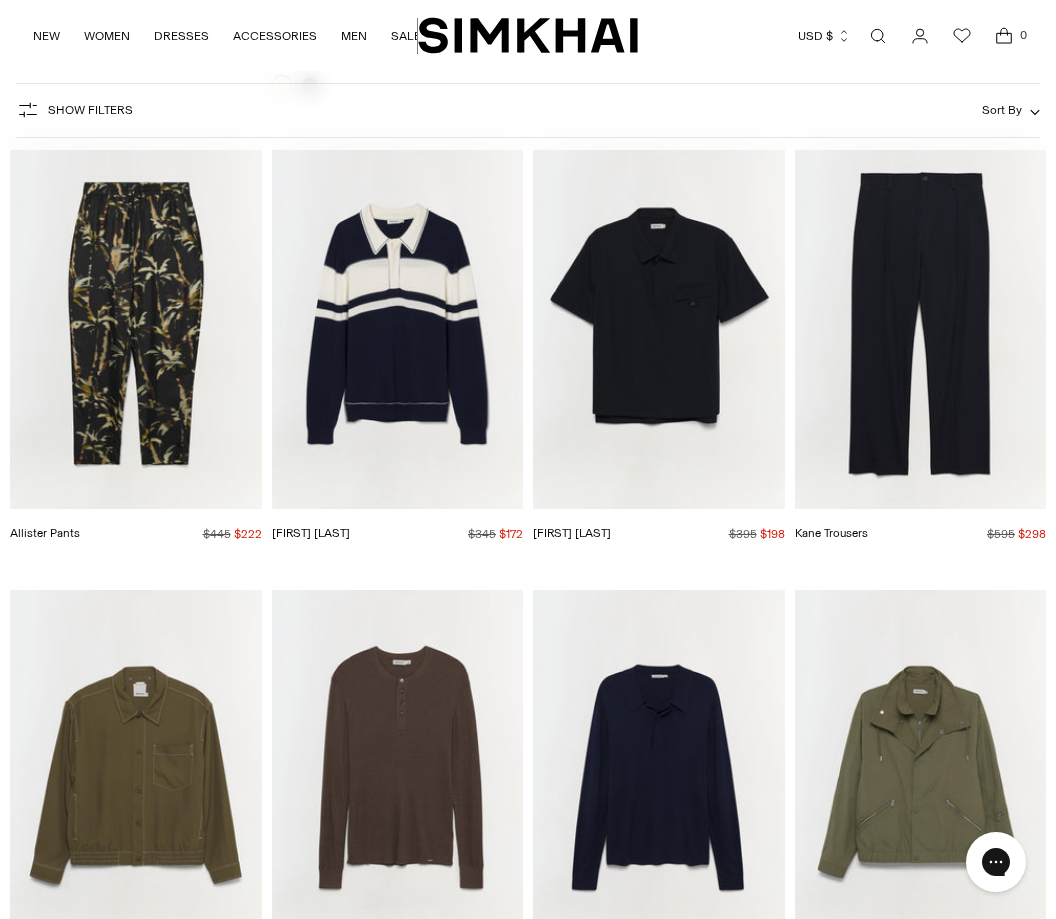 click at bounding box center [136, 320] 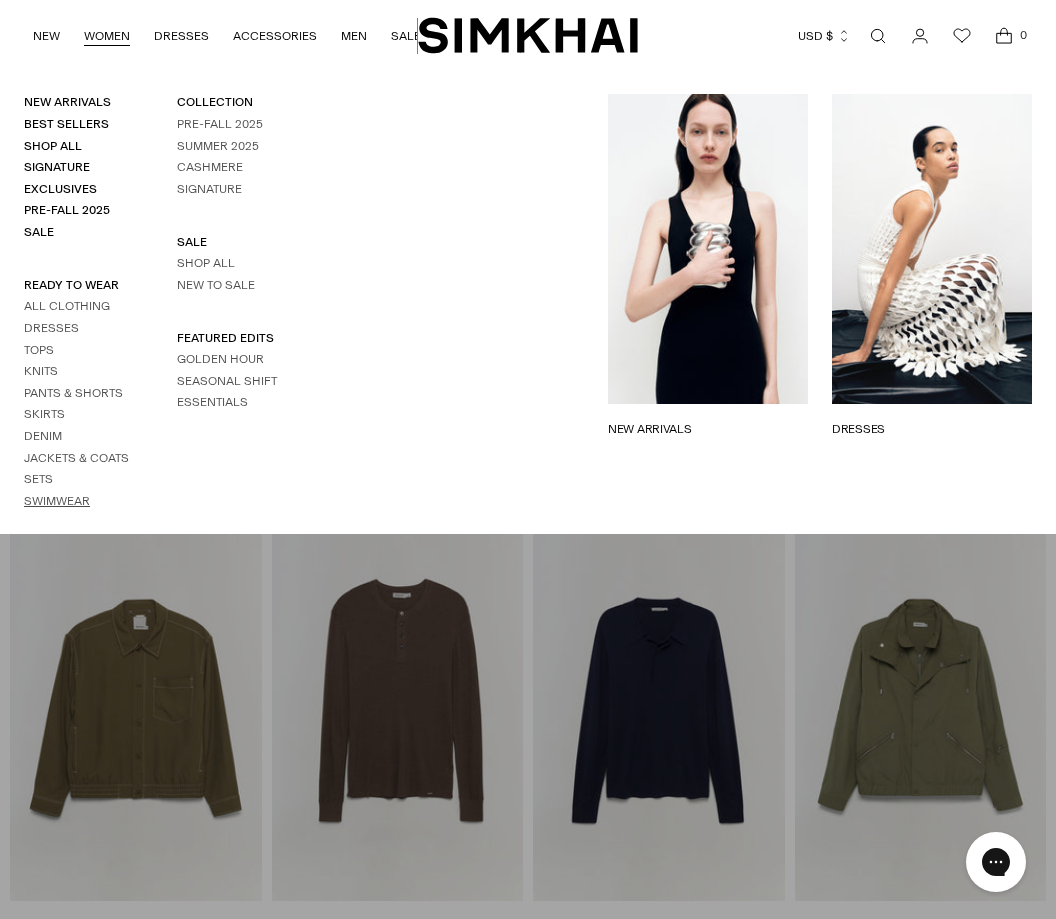 click on "Swimwear" at bounding box center [57, 501] 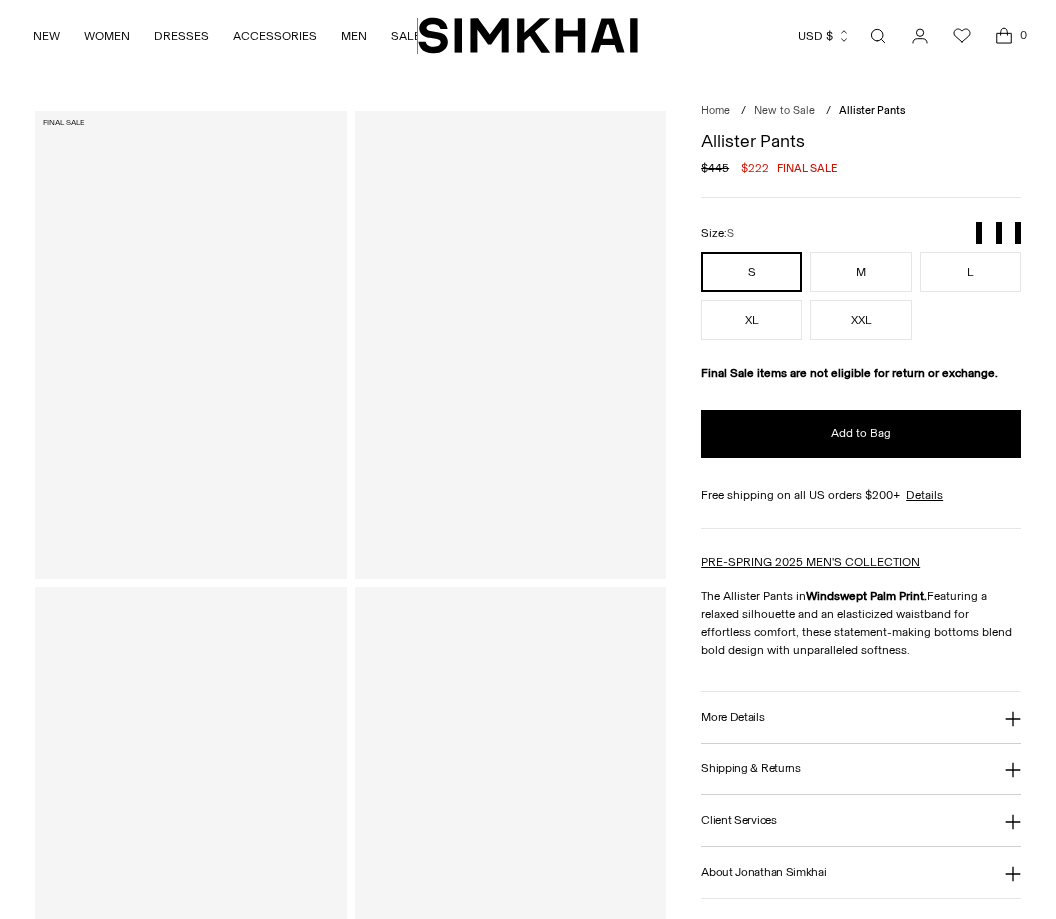 scroll, scrollTop: 0, scrollLeft: 0, axis: both 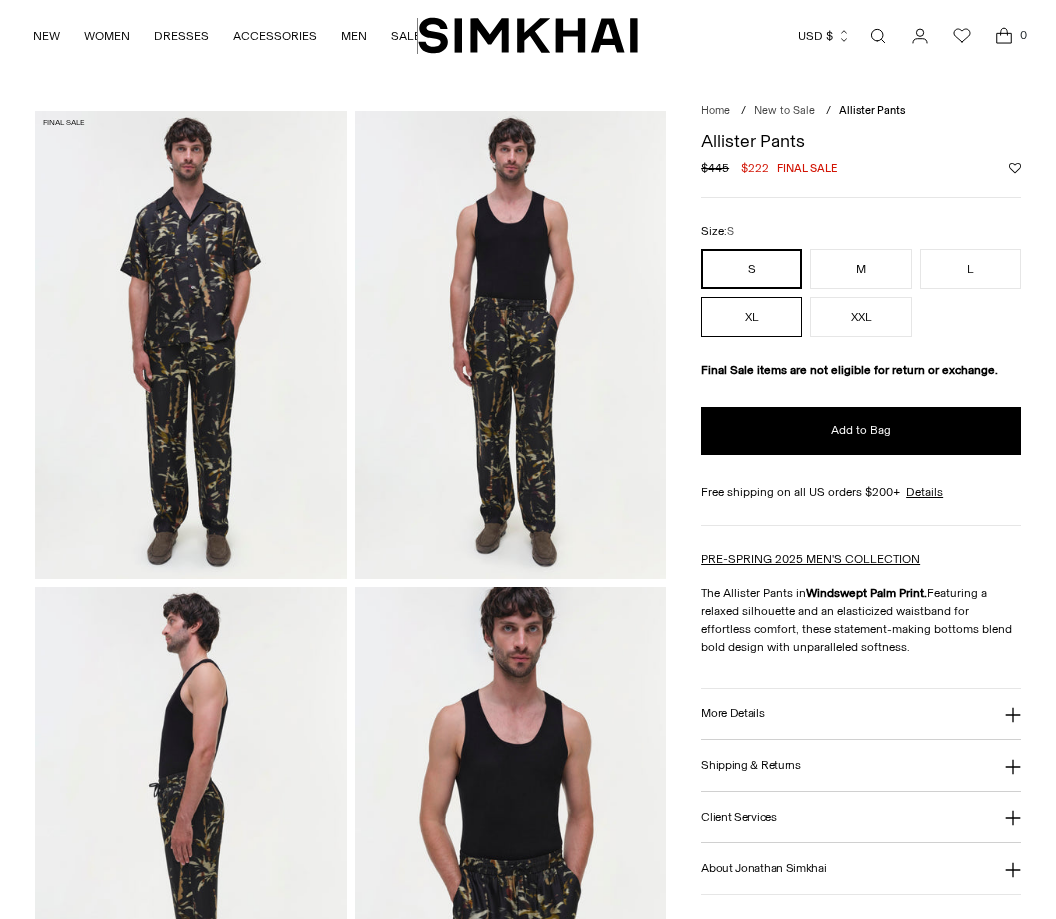 click on "XL" at bounding box center [751, 317] 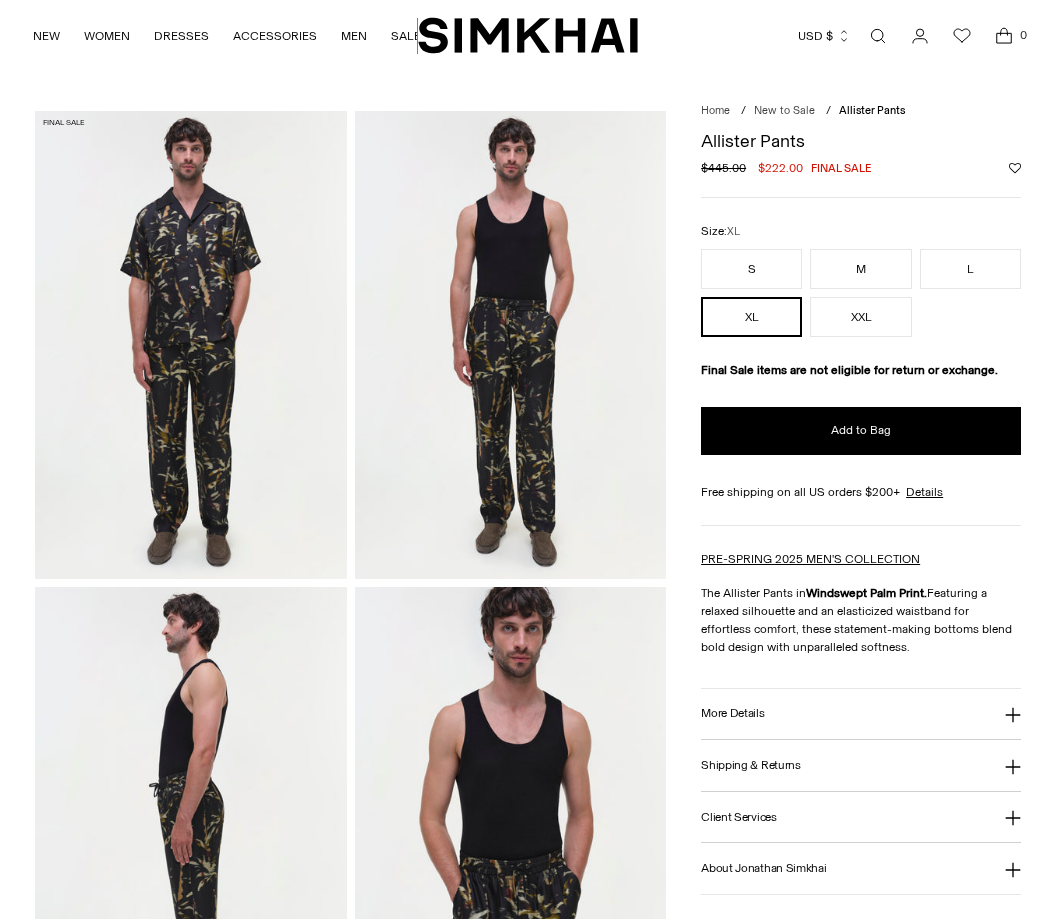 scroll, scrollTop: 0, scrollLeft: 0, axis: both 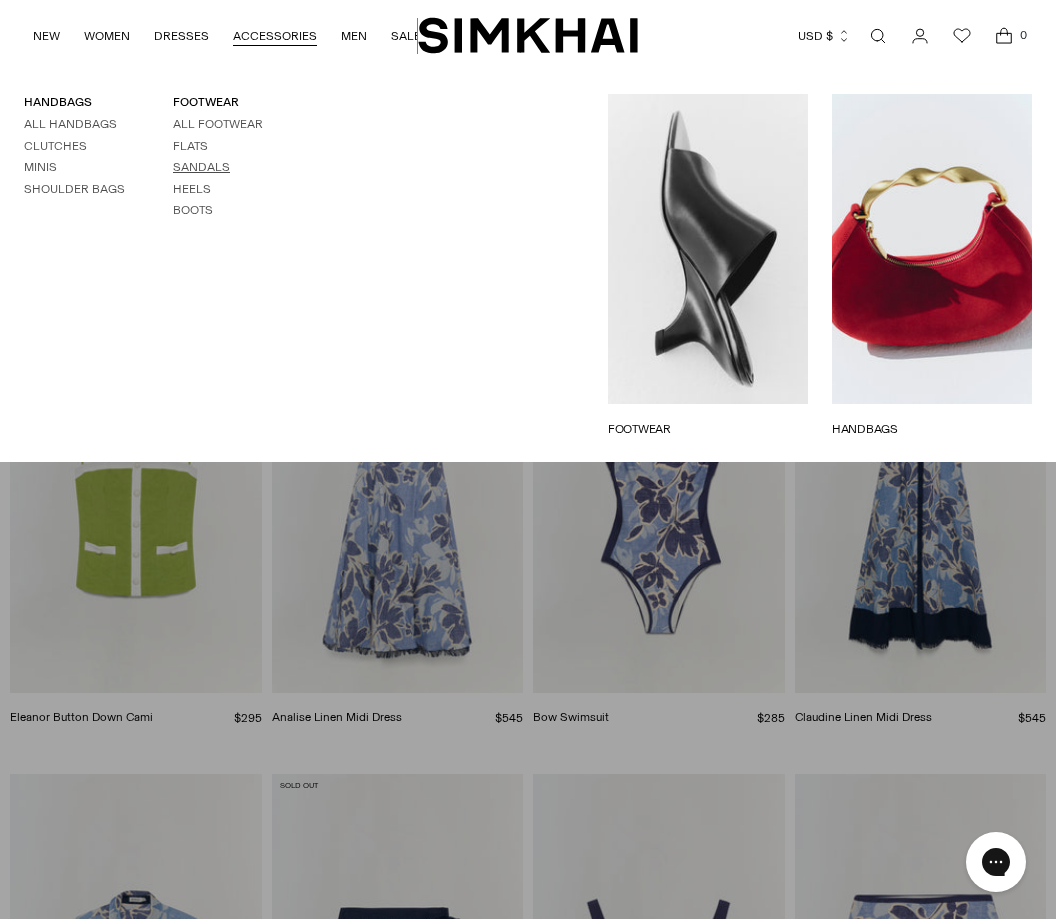 click on "Sandals" at bounding box center (201, 167) 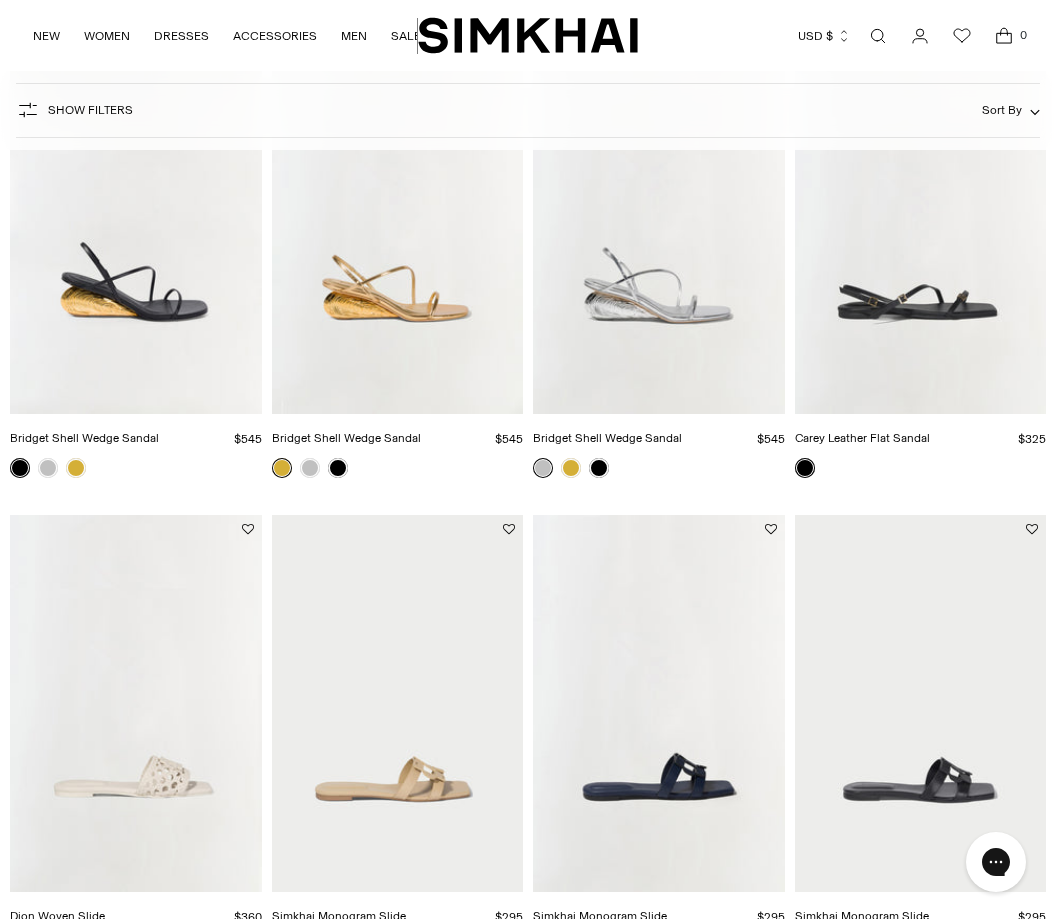scroll, scrollTop: 389, scrollLeft: 0, axis: vertical 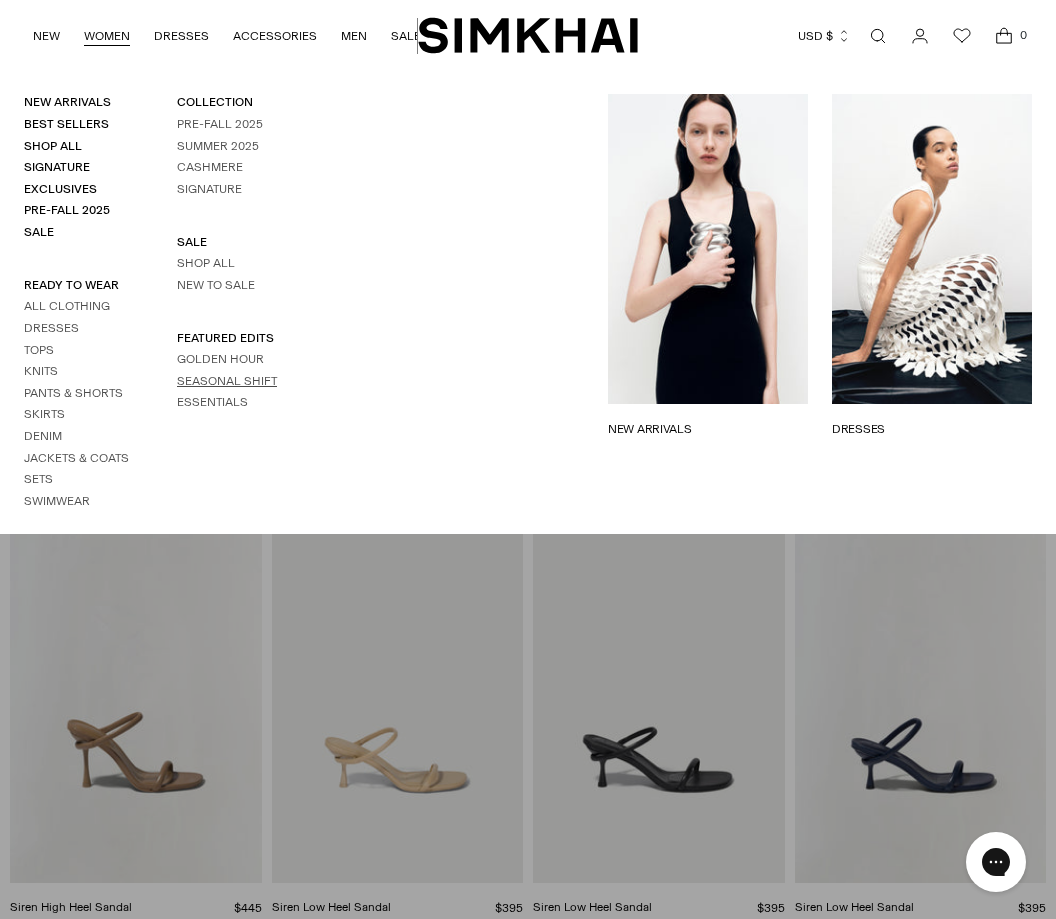 click on "SEASONAL SHIFT" at bounding box center (227, 381) 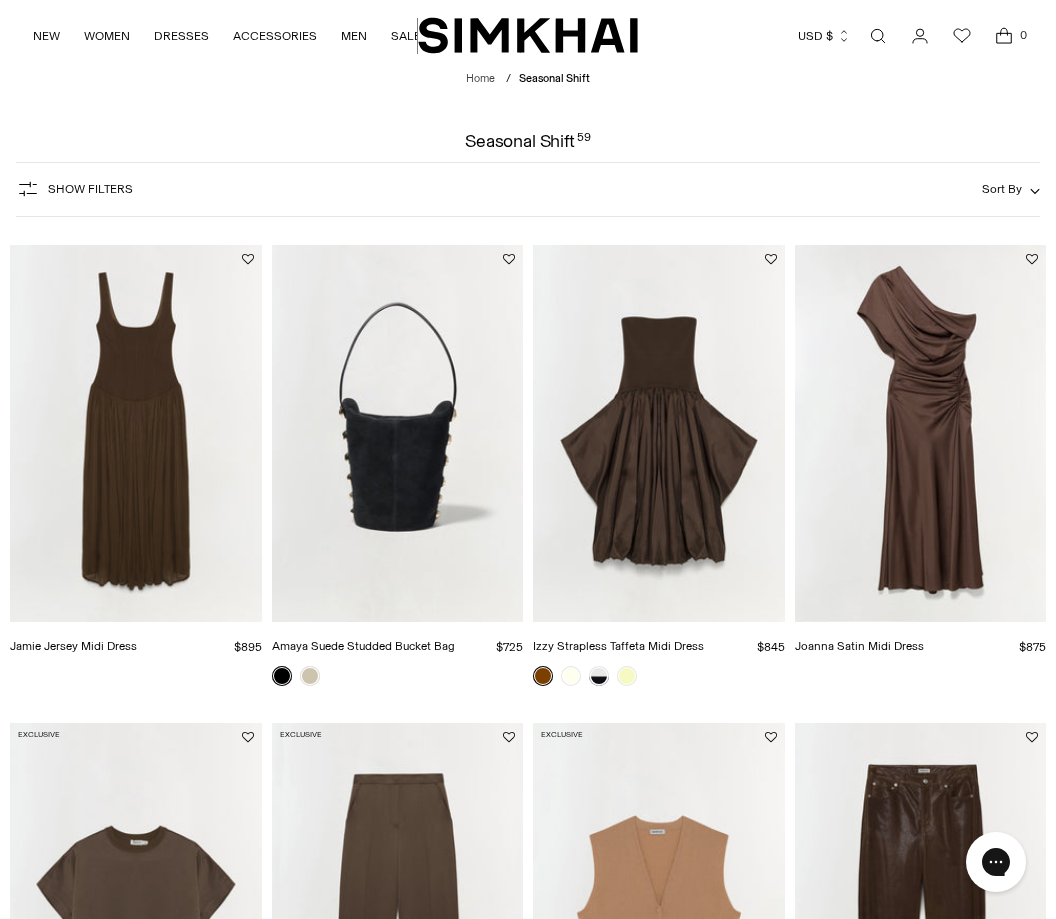 scroll, scrollTop: 0, scrollLeft: 0, axis: both 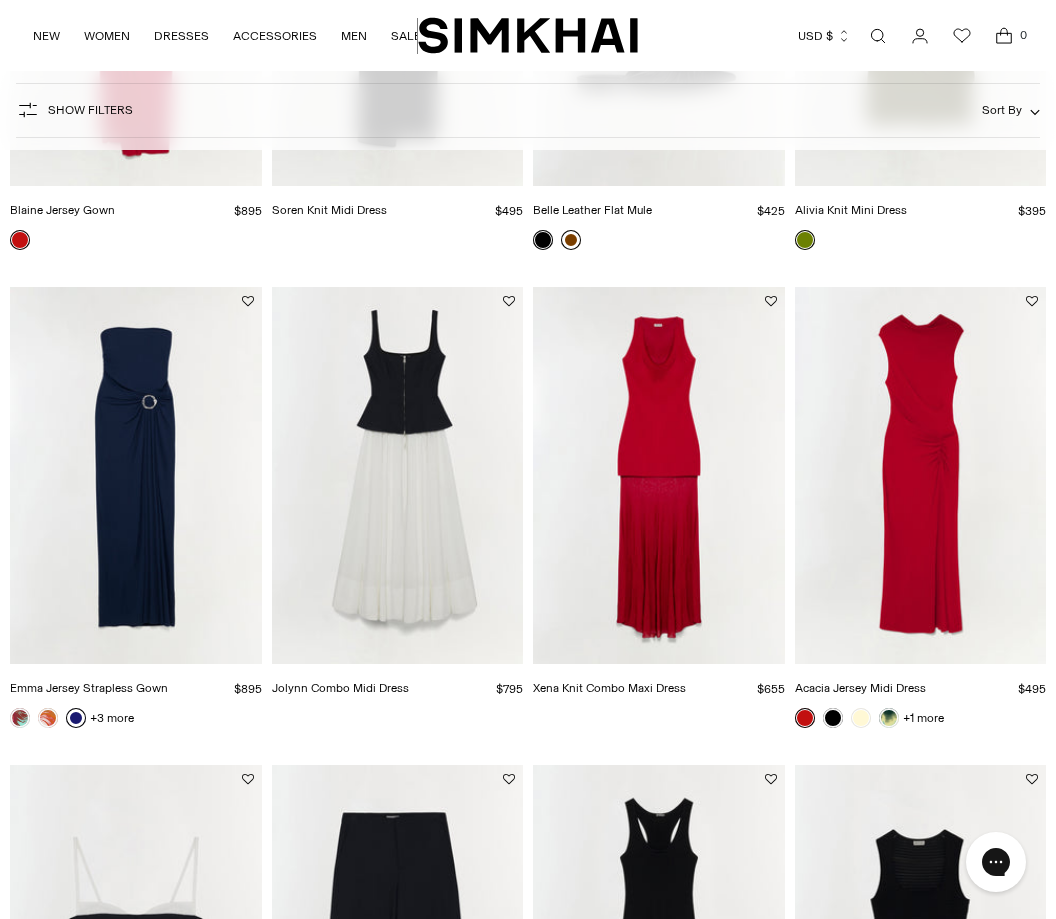 click at bounding box center (878, 36) 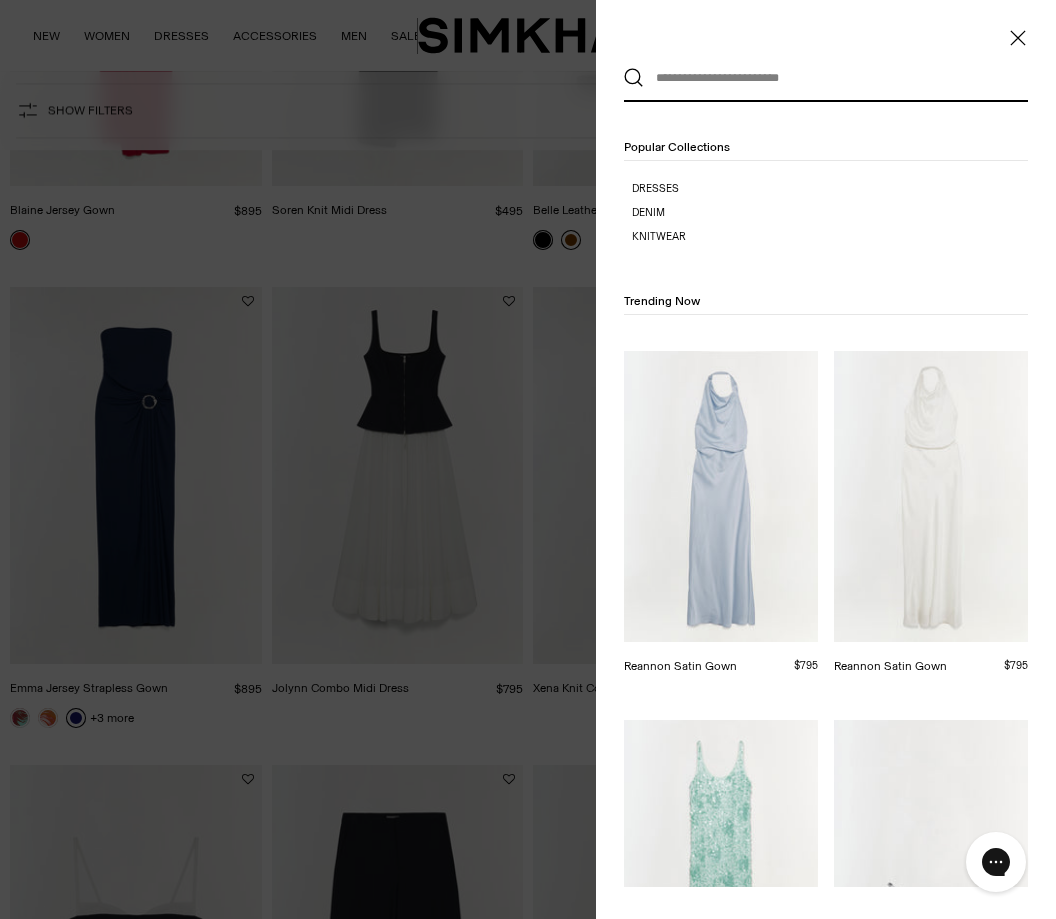 scroll, scrollTop: 0, scrollLeft: 0, axis: both 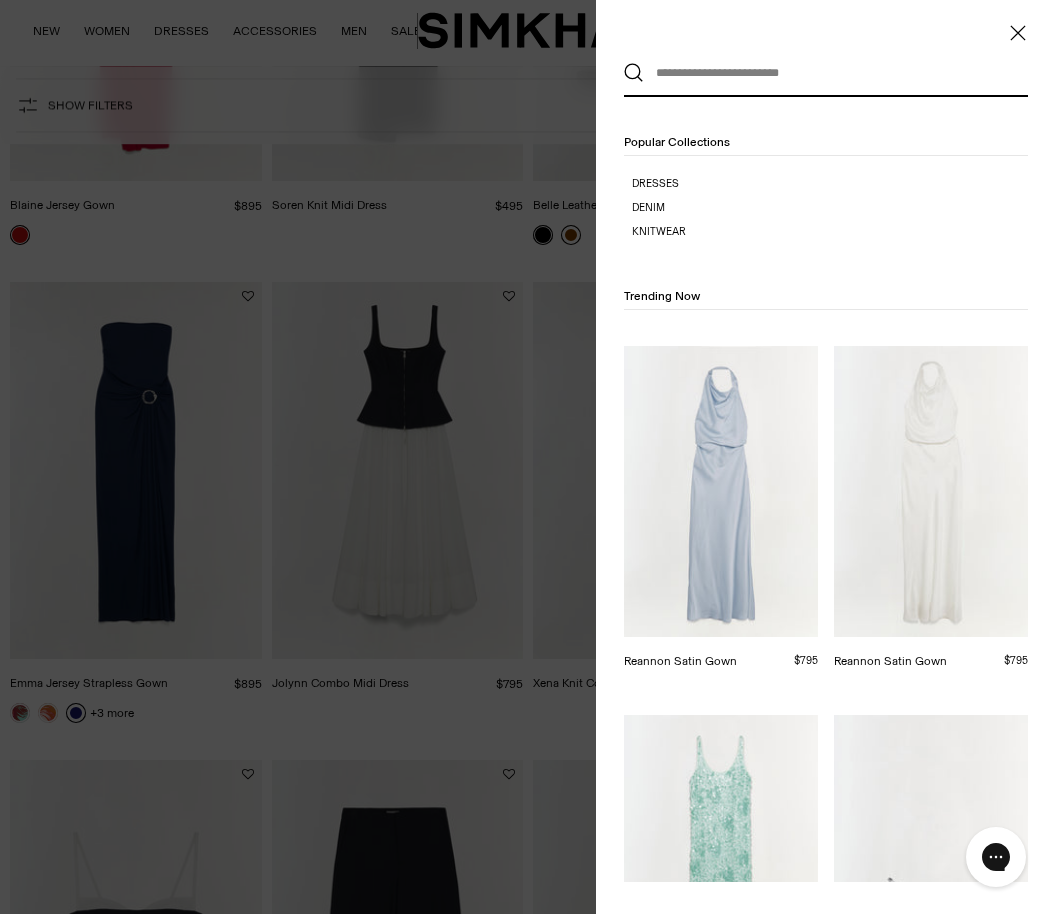 click on "Clear
Popular Collections
Dresses
Denim
Knitwear
Trending Now
Reannon Satin Gown $795
/" at bounding box center [826, 459] 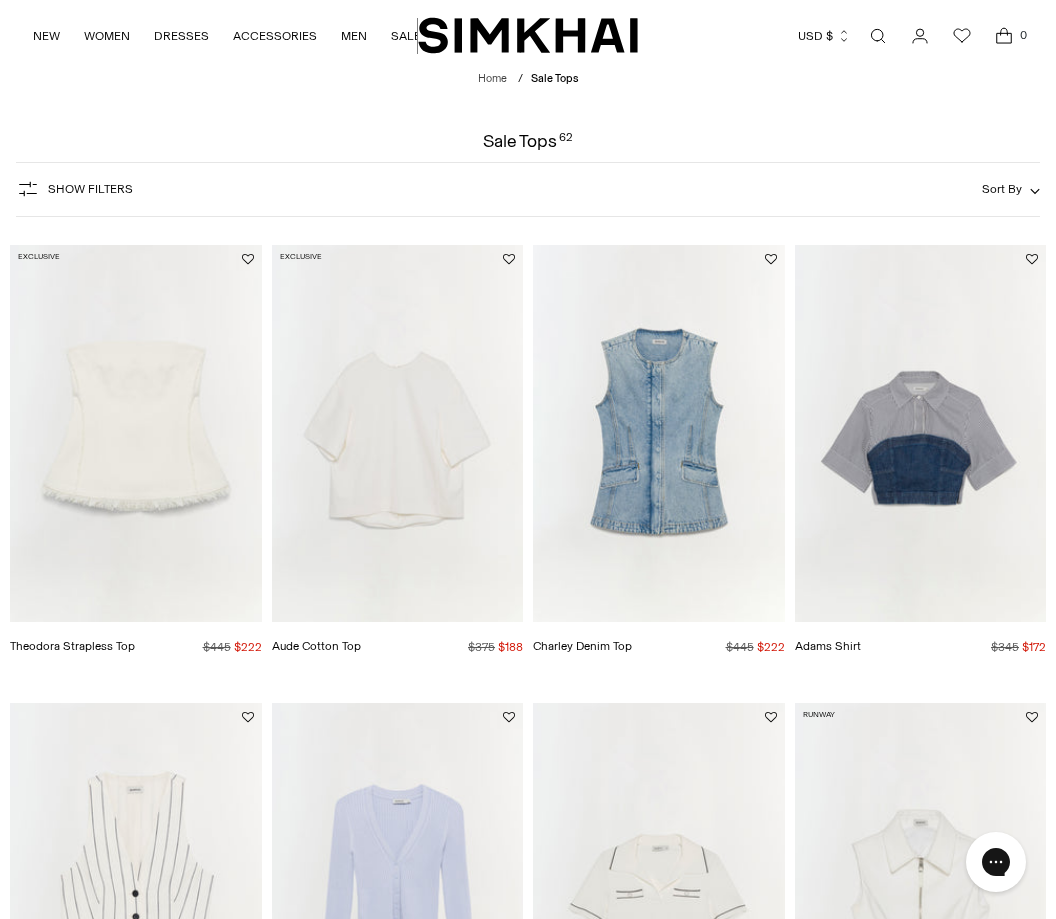 scroll, scrollTop: 0, scrollLeft: 0, axis: both 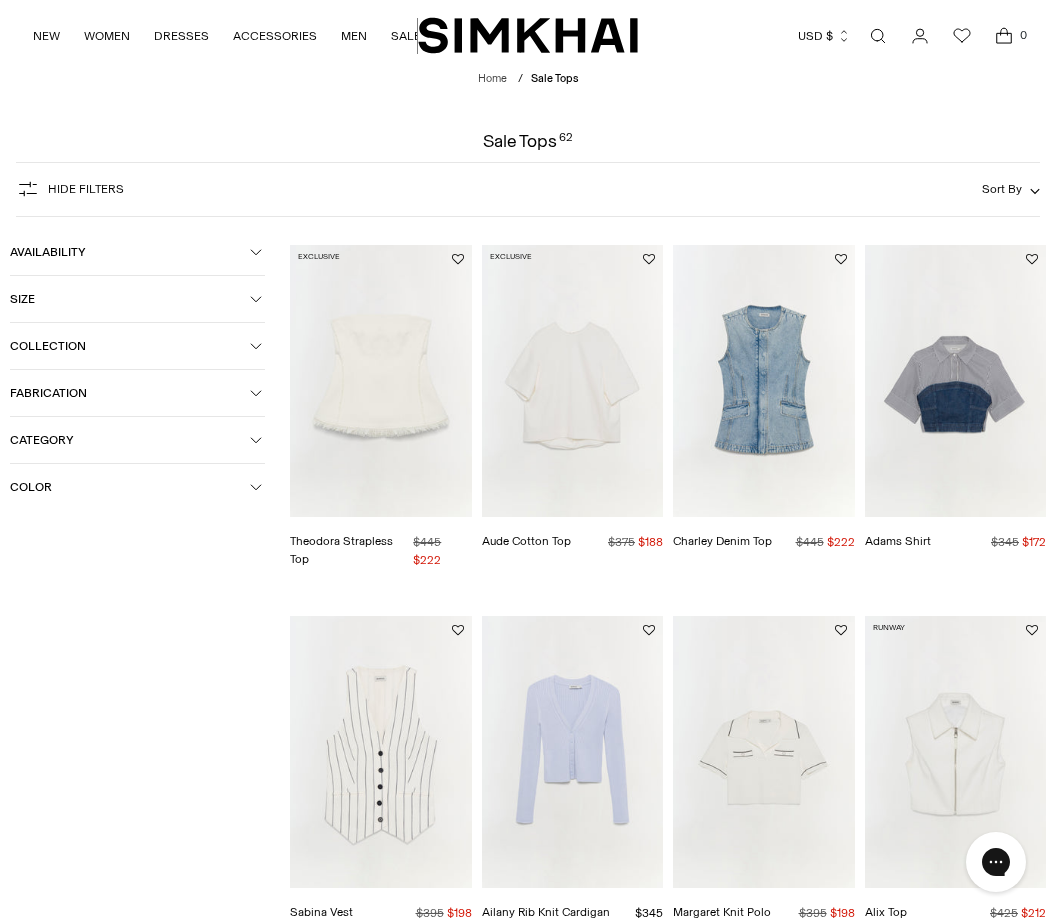 click on "Sort By" at bounding box center [1002, 189] 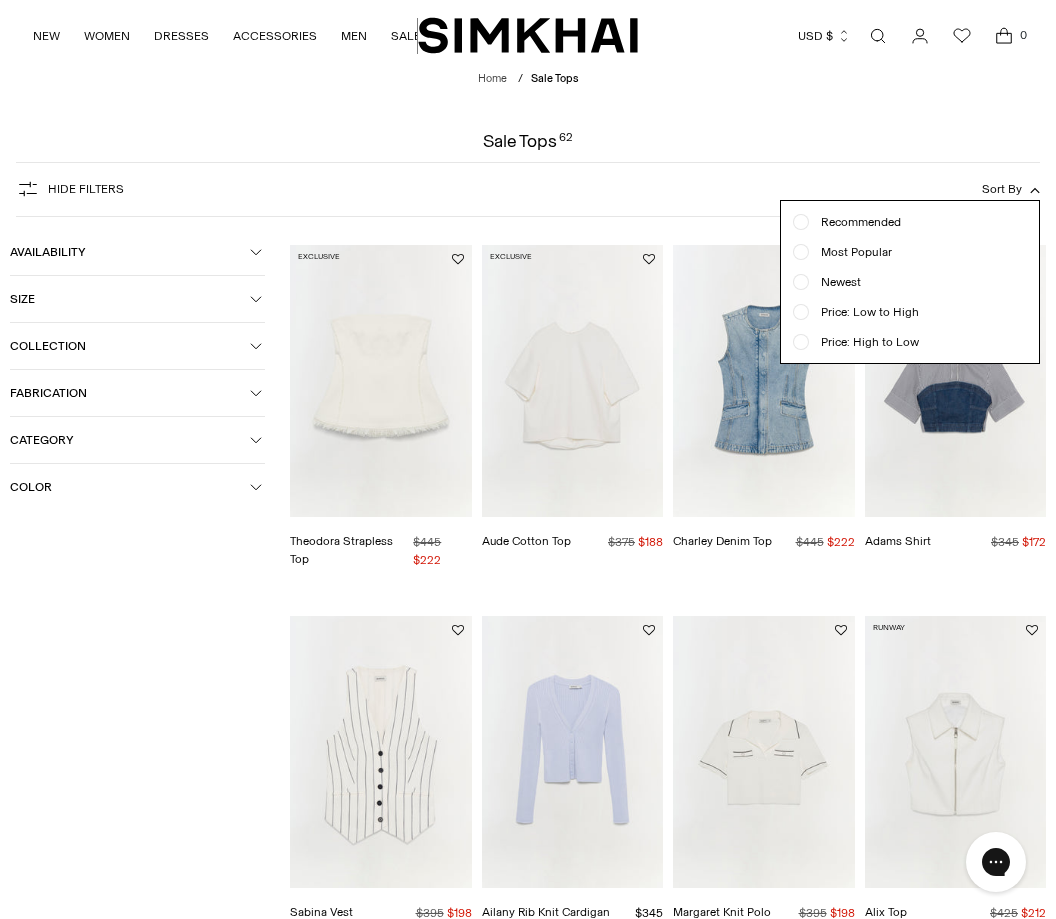 click on "Sort By" at bounding box center (1002, 189) 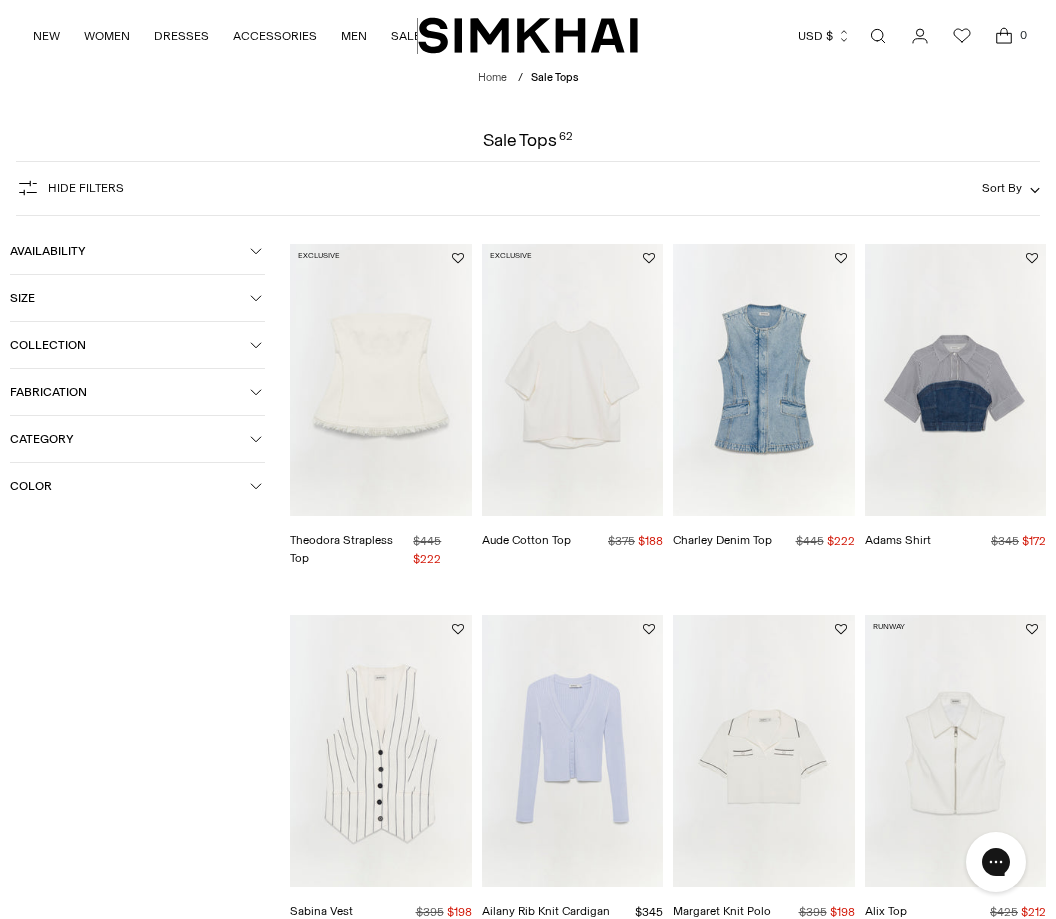 scroll, scrollTop: 0, scrollLeft: 0, axis: both 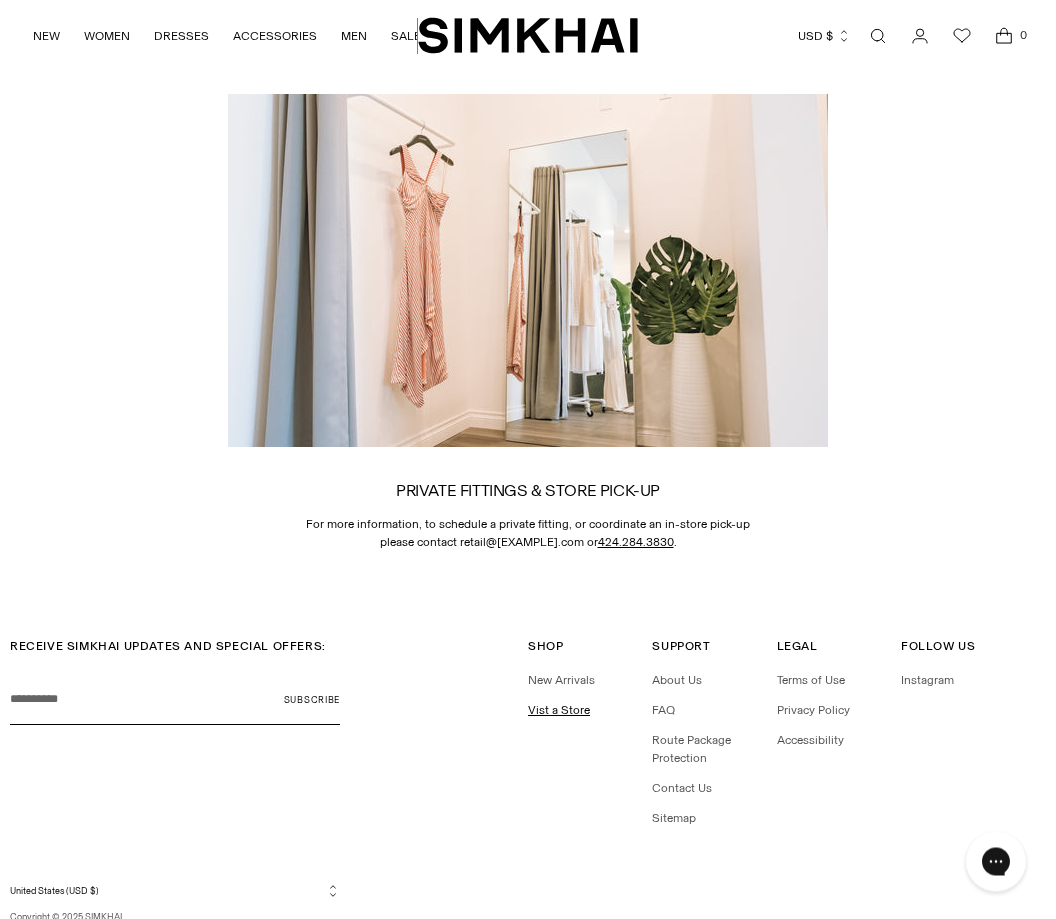 click on "Vist a Store" at bounding box center (559, 711) 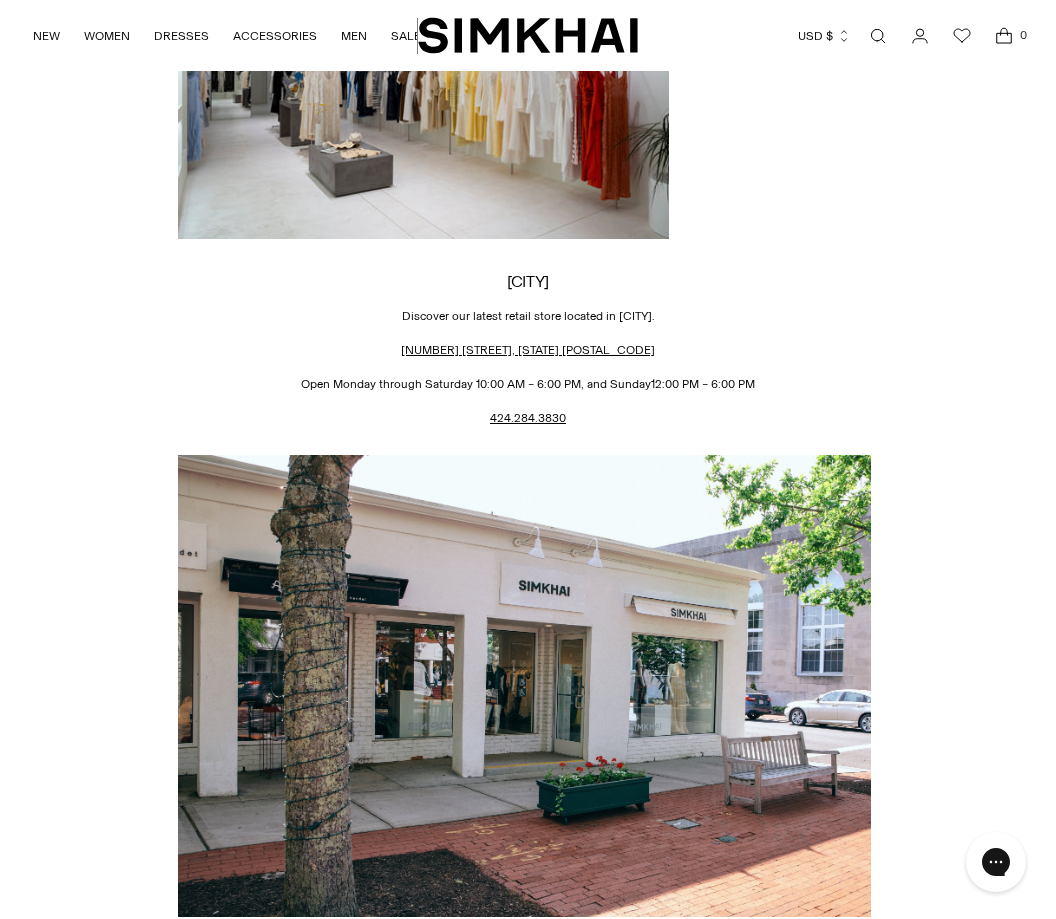scroll, scrollTop: 422, scrollLeft: 0, axis: vertical 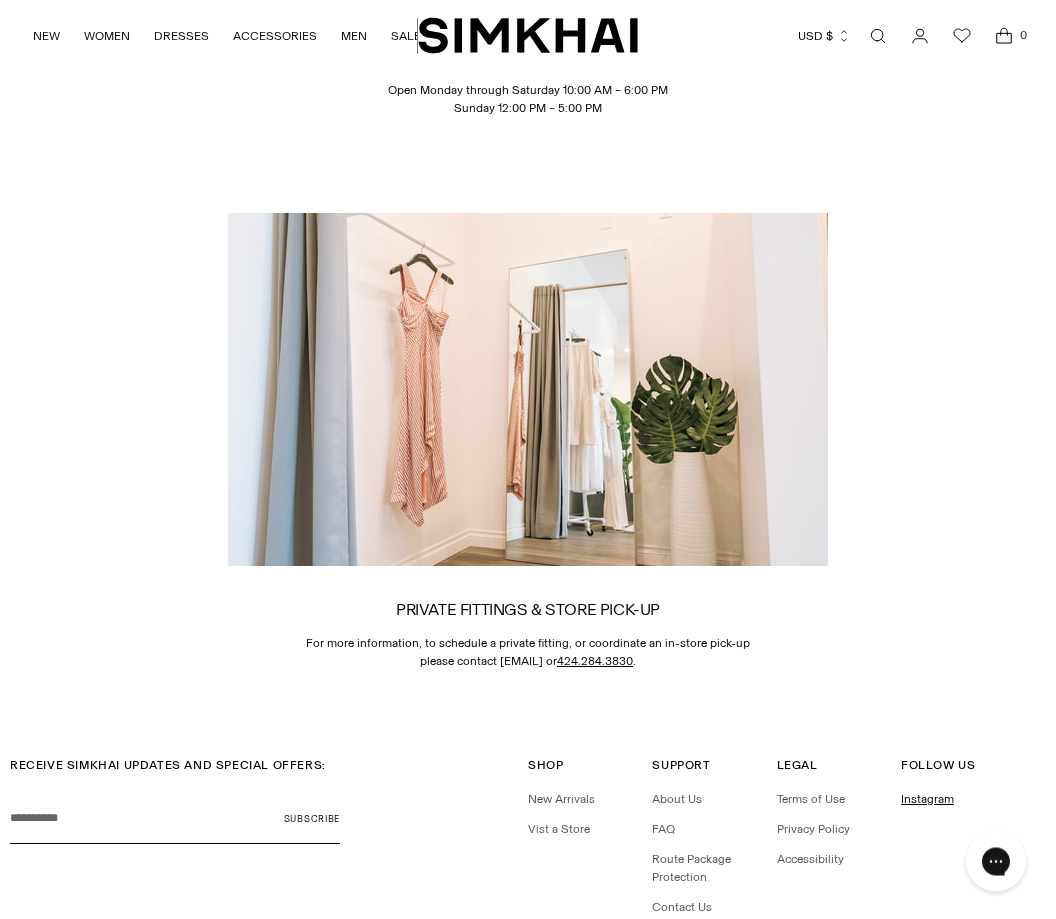 click on "Instagram" at bounding box center [927, 800] 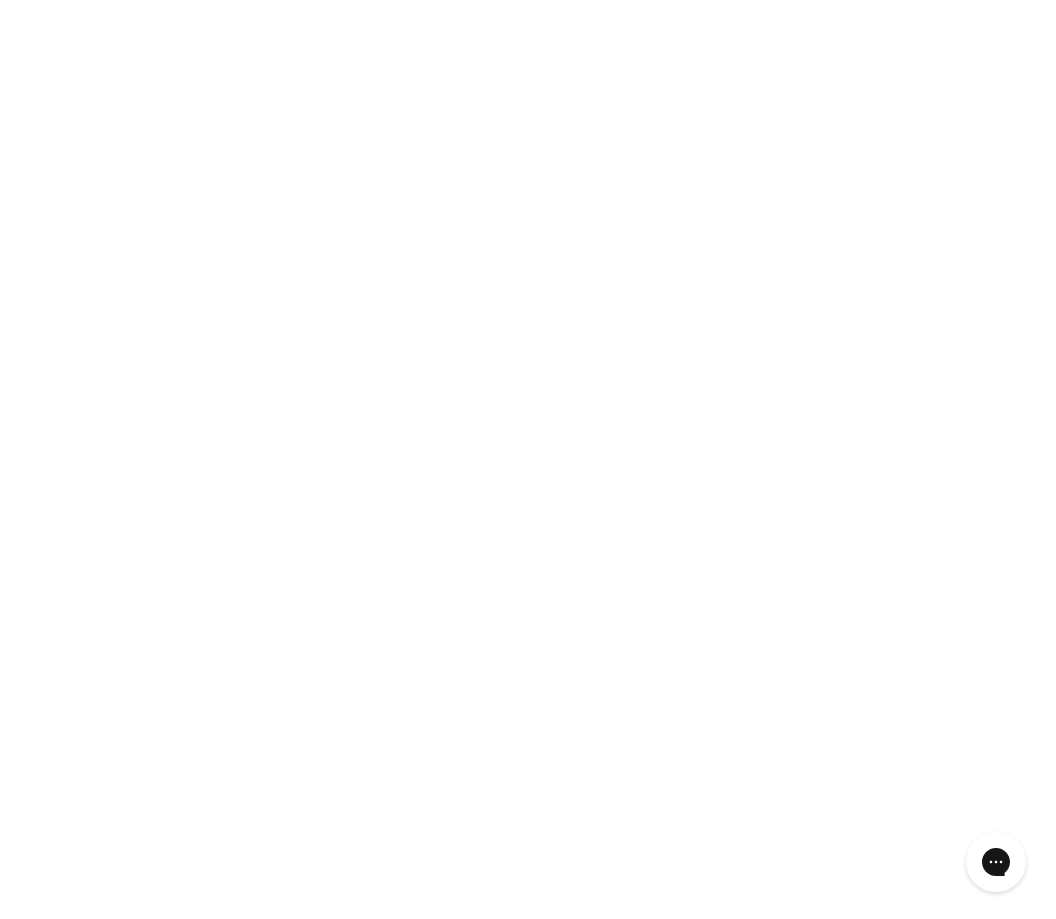 scroll, scrollTop: 2777, scrollLeft: 0, axis: vertical 